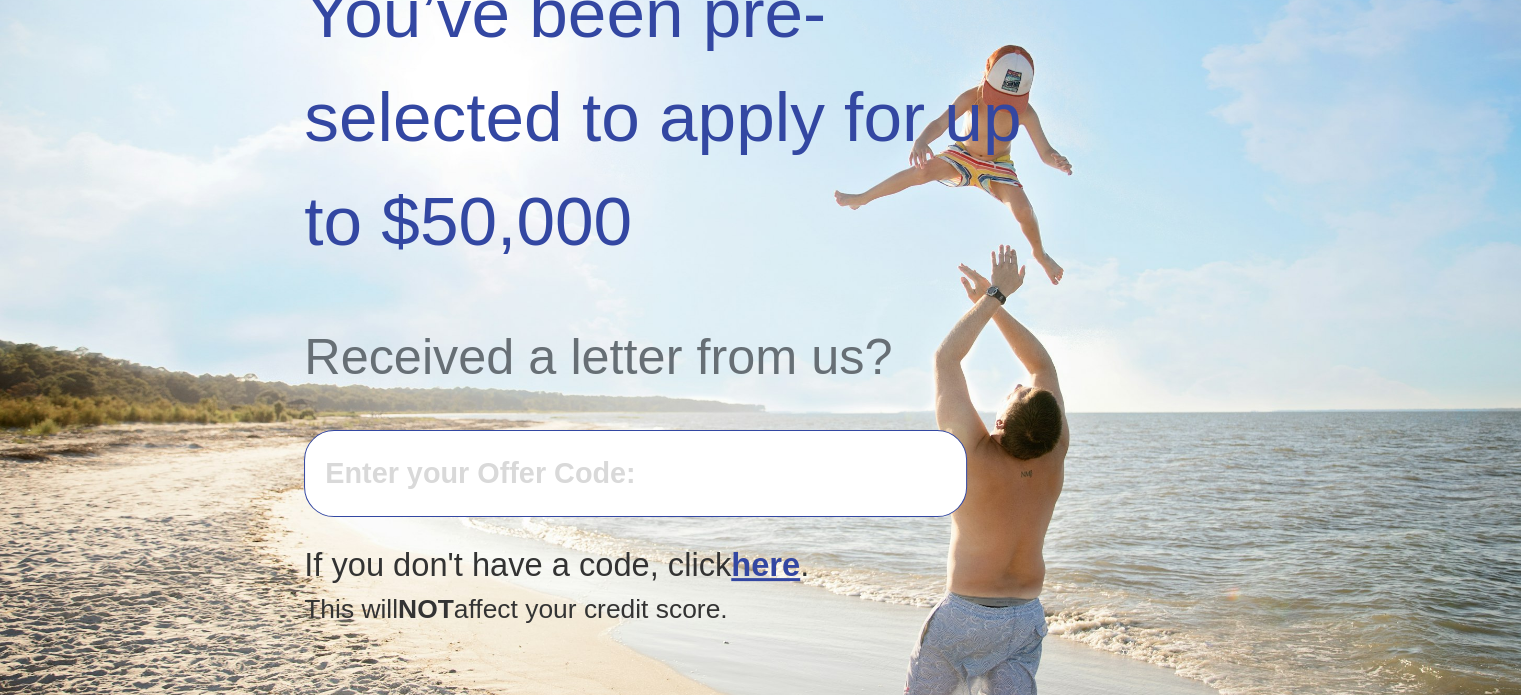 scroll, scrollTop: 400, scrollLeft: 0, axis: vertical 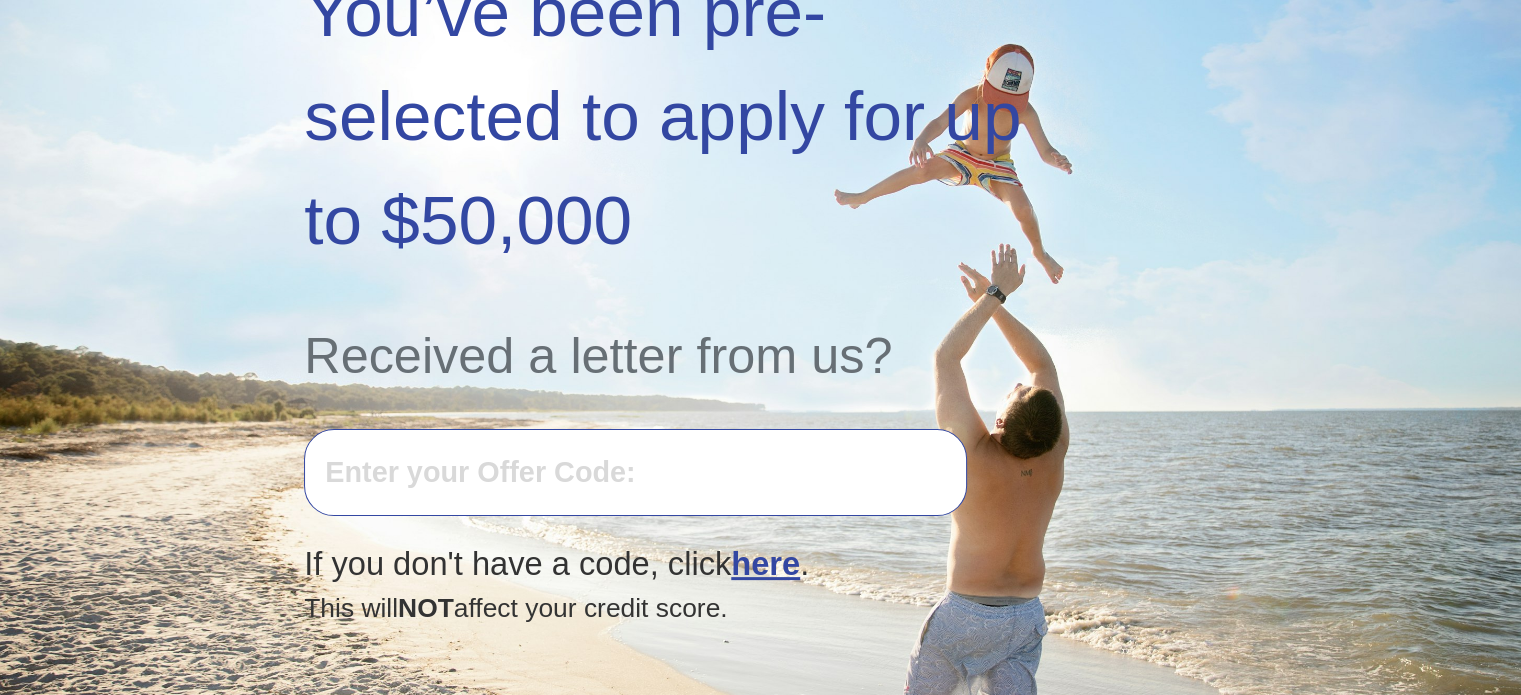 click at bounding box center [635, 472] 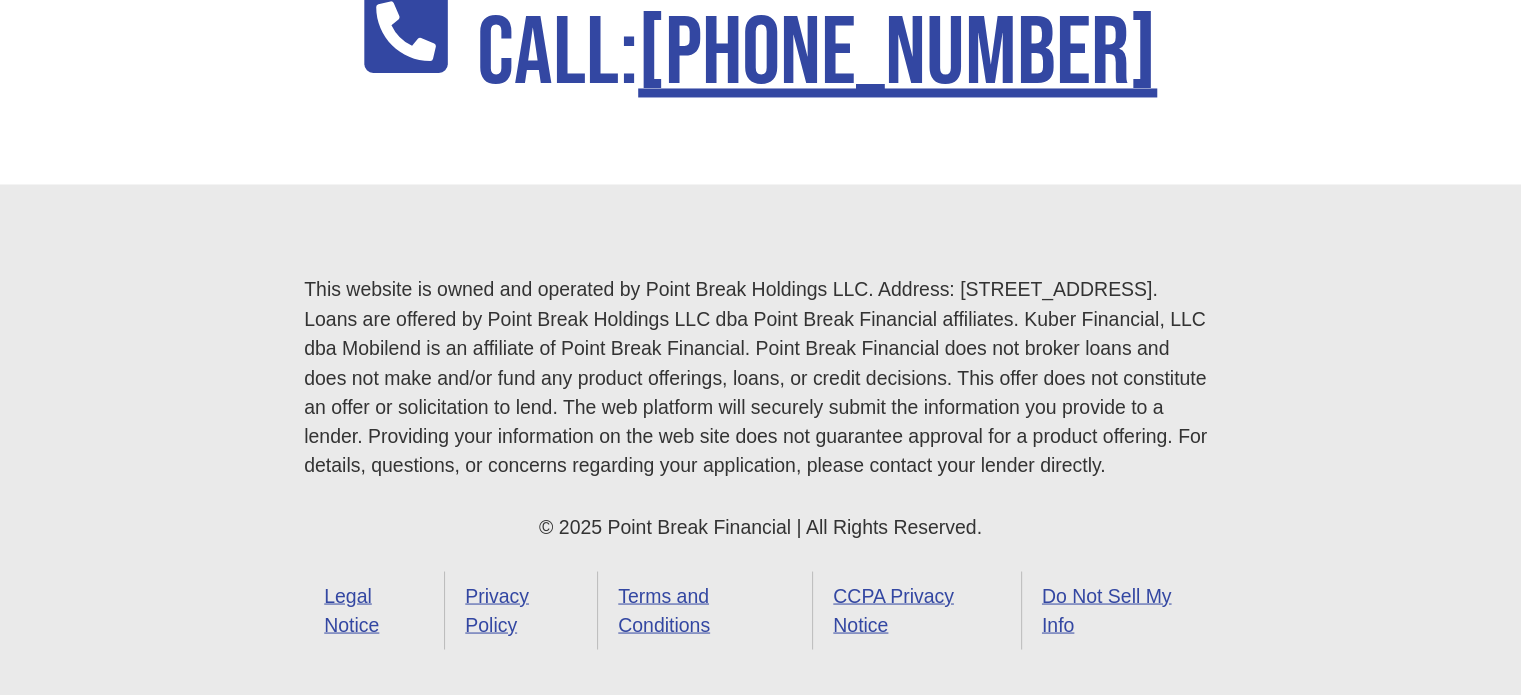 scroll, scrollTop: 3496, scrollLeft: 0, axis: vertical 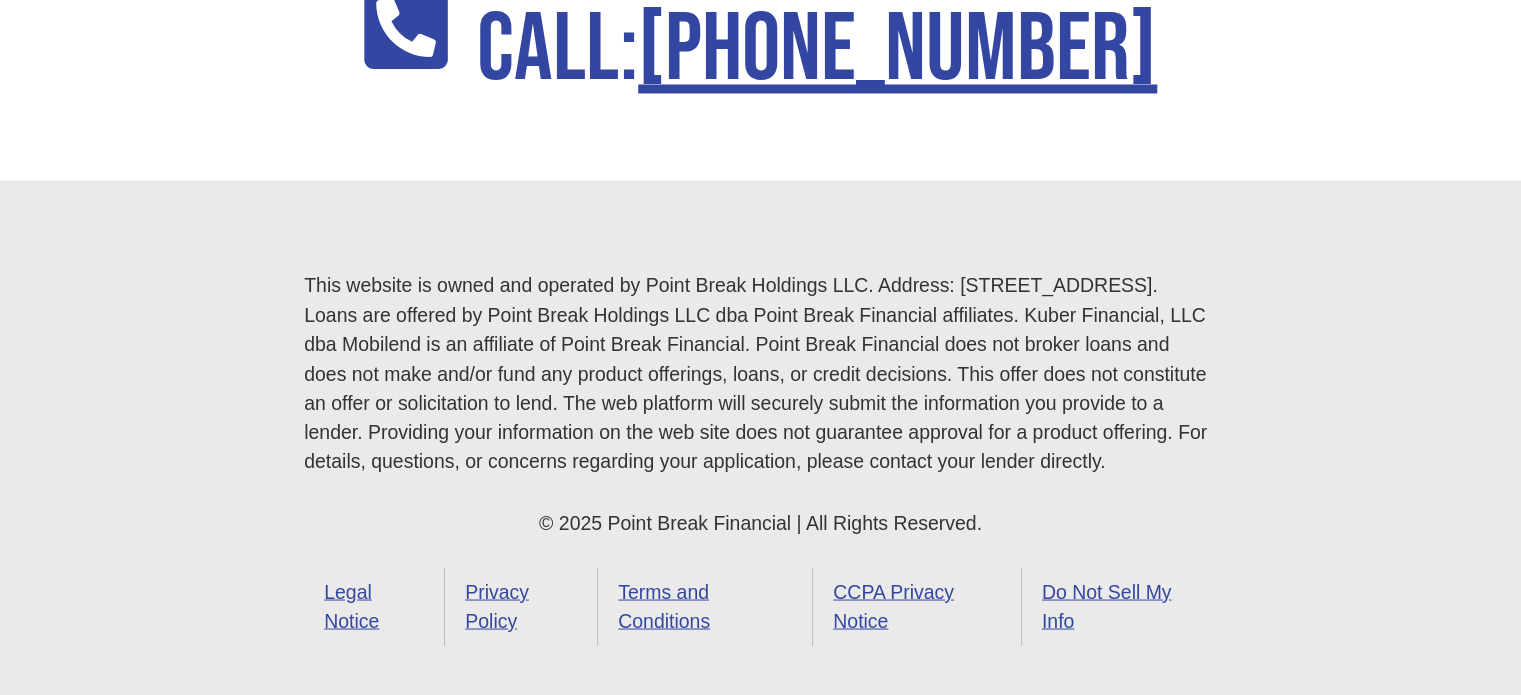 drag, startPoint x: 916, startPoint y: 246, endPoint x: 556, endPoint y: 280, distance: 361.602 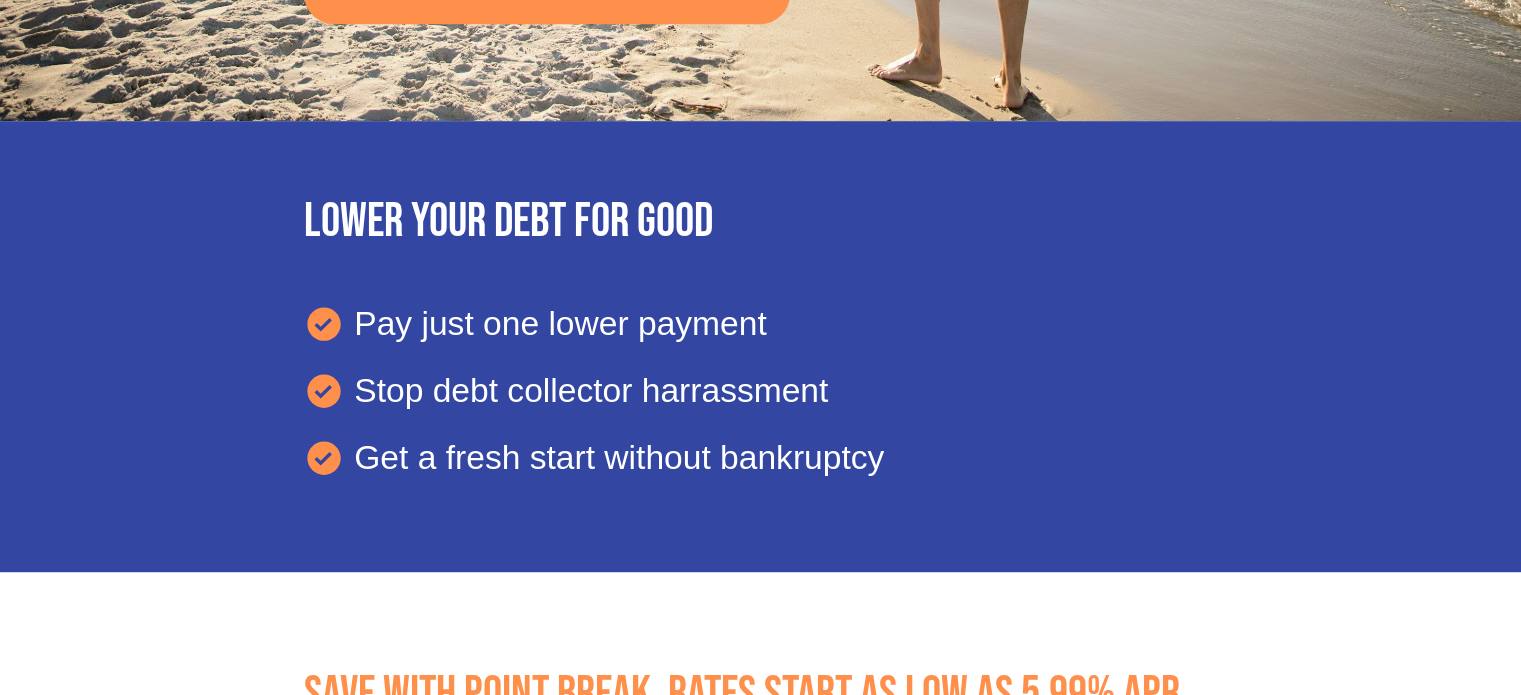 scroll, scrollTop: 596, scrollLeft: 0, axis: vertical 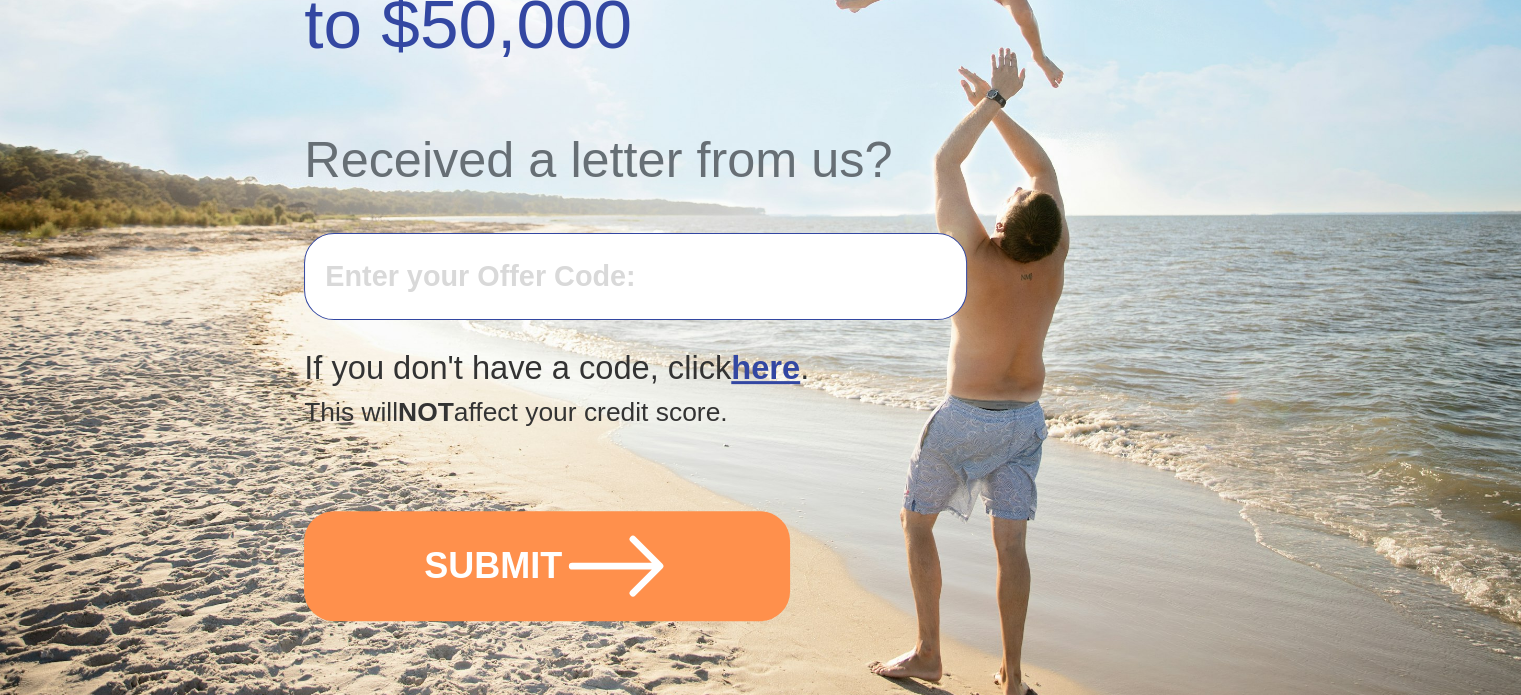 click at bounding box center (635, 276) 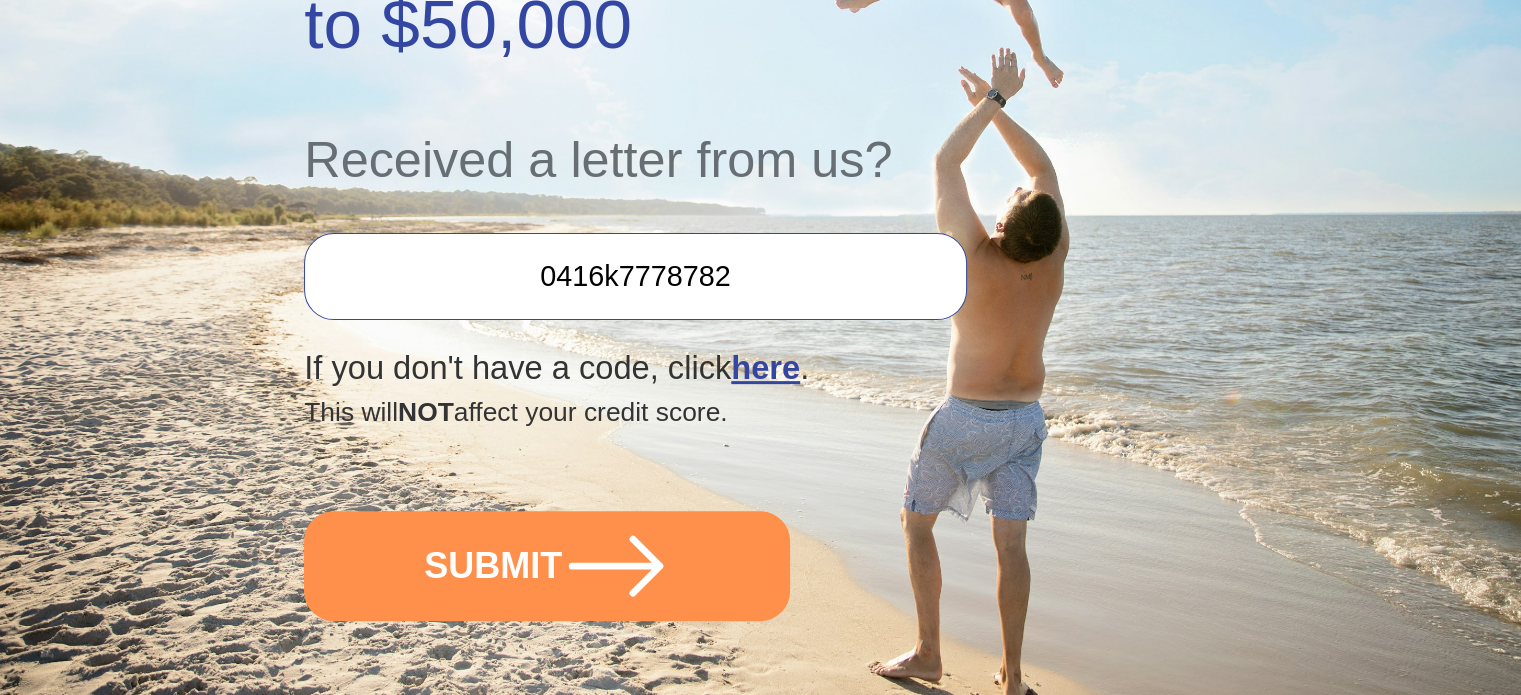 type on "0416k7778782" 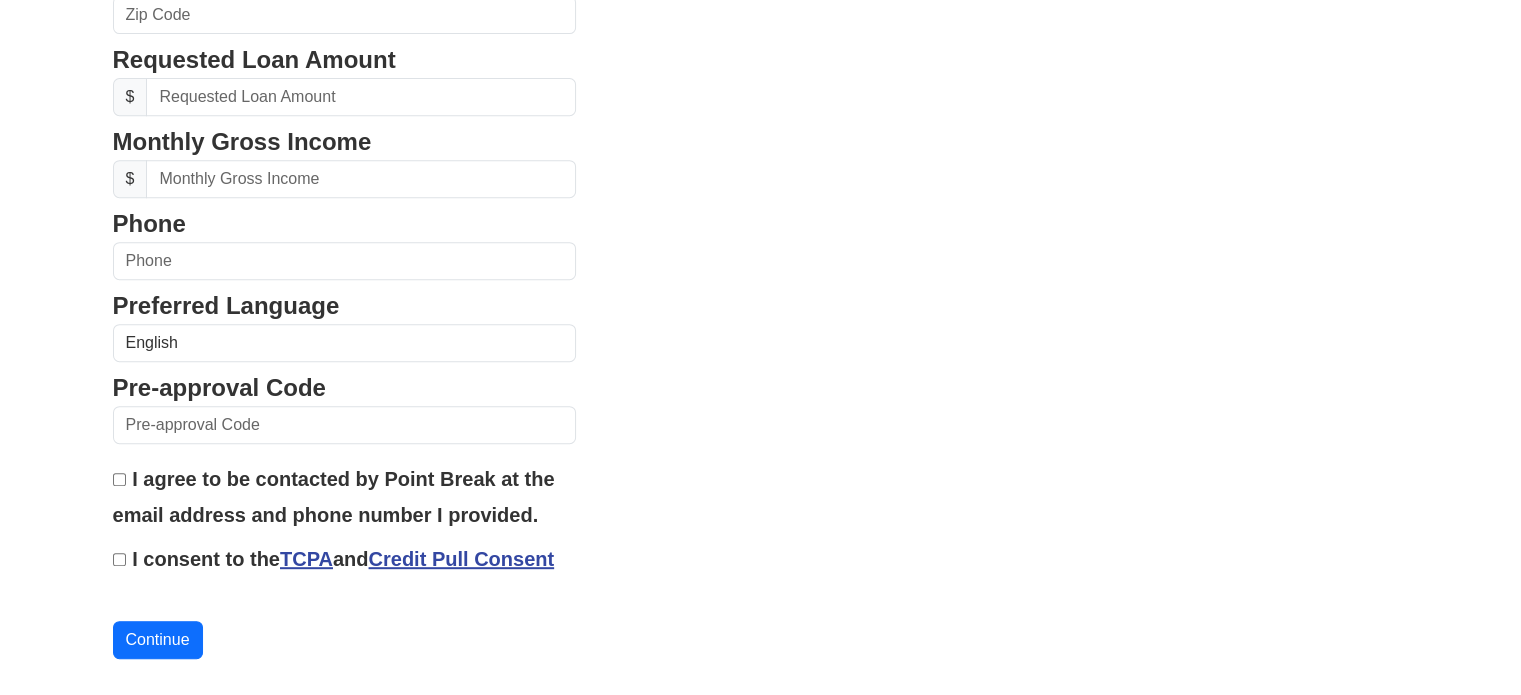 scroll, scrollTop: 890, scrollLeft: 0, axis: vertical 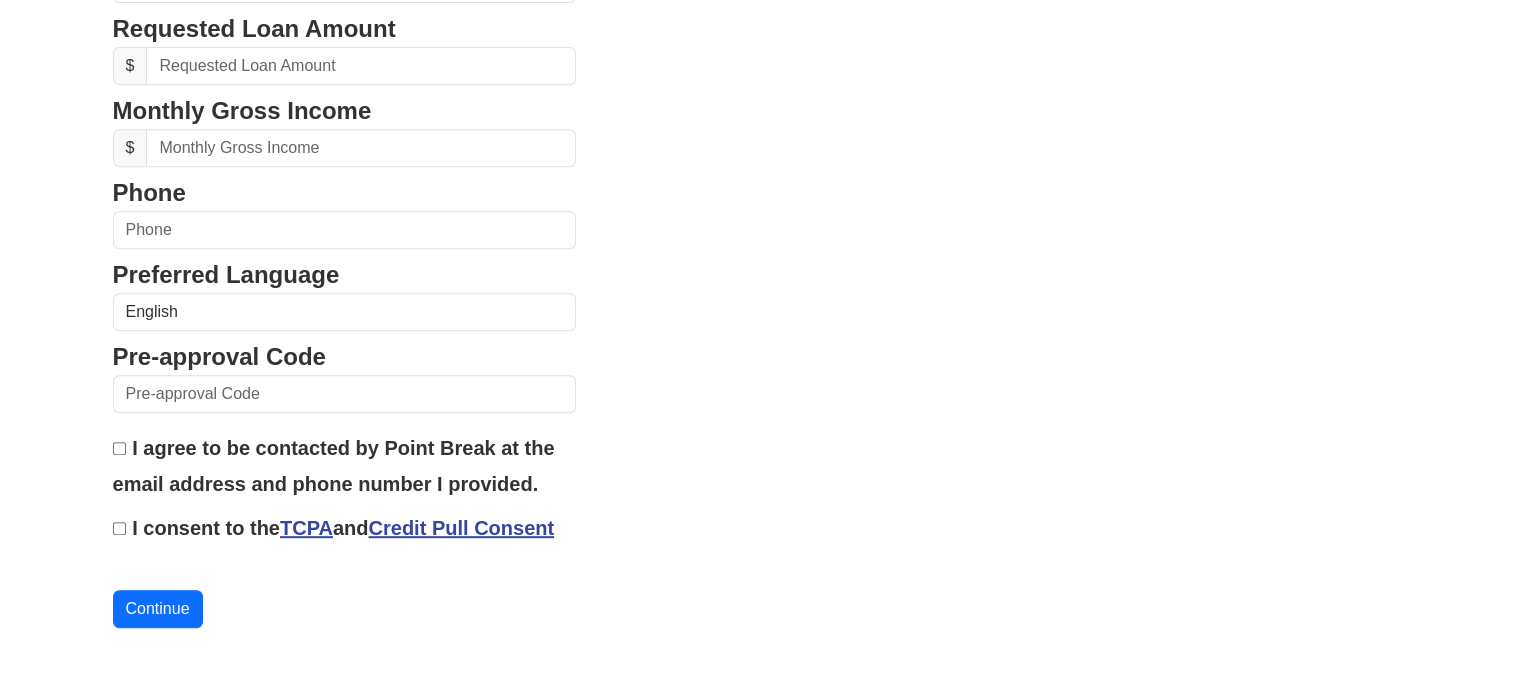 click on "I consent to the
TCPA  and
Credit Pull Consent" at bounding box center [345, 527] 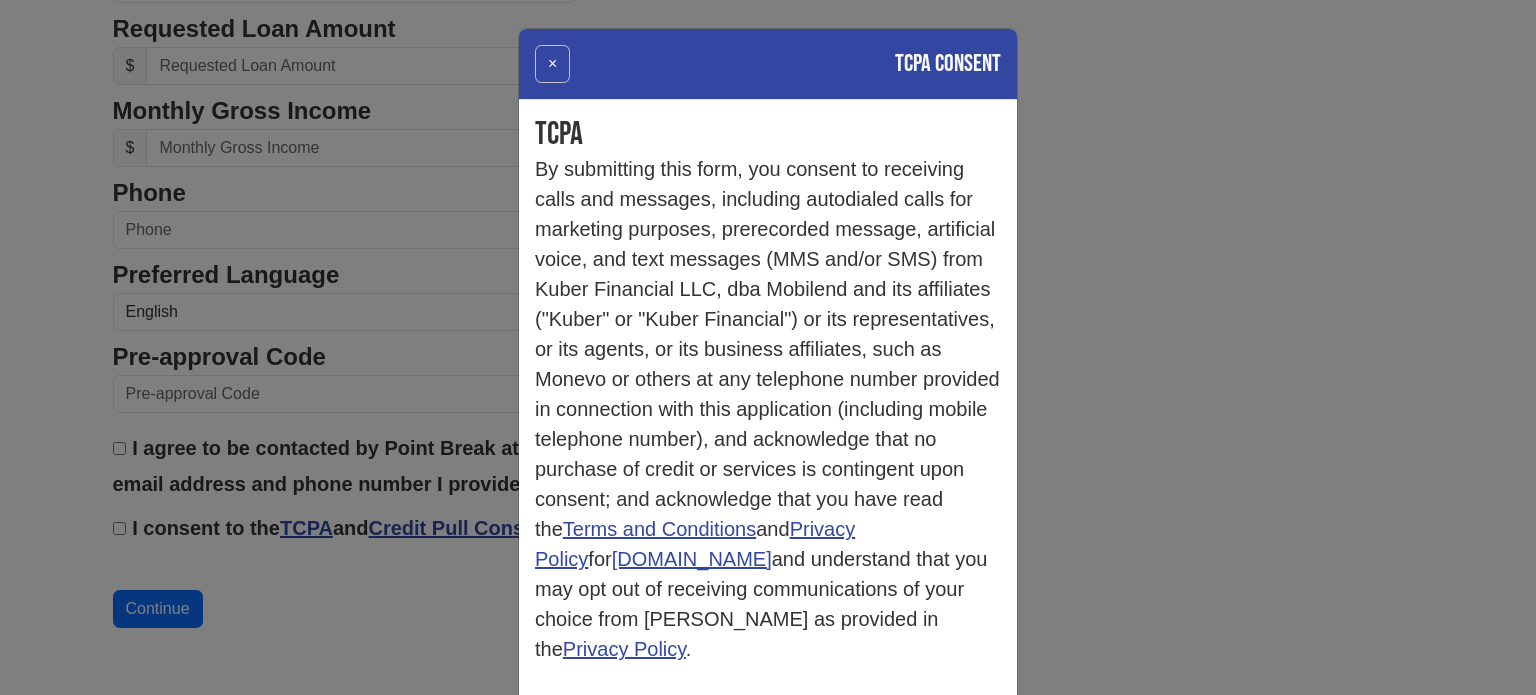 click on "×" at bounding box center [552, 64] 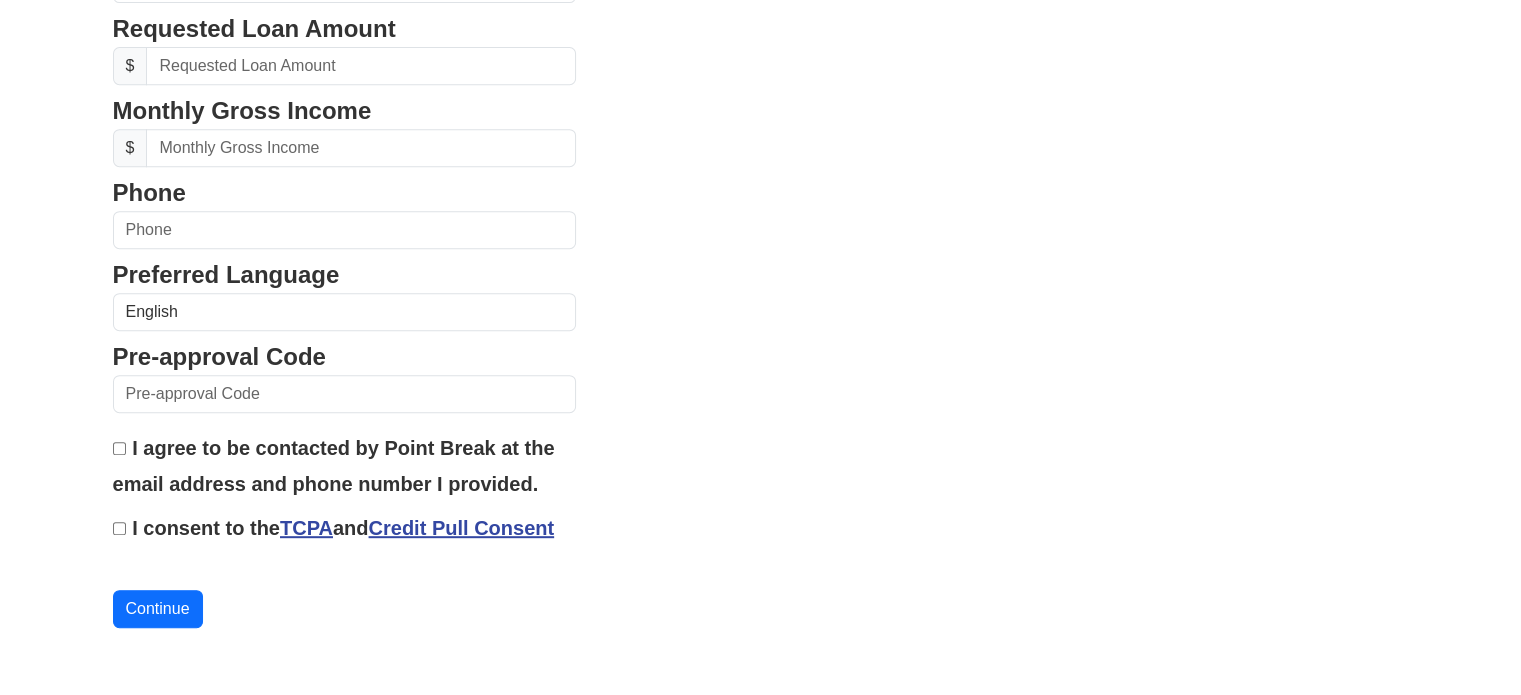 click on "Credit Pull Consent" at bounding box center [462, 528] 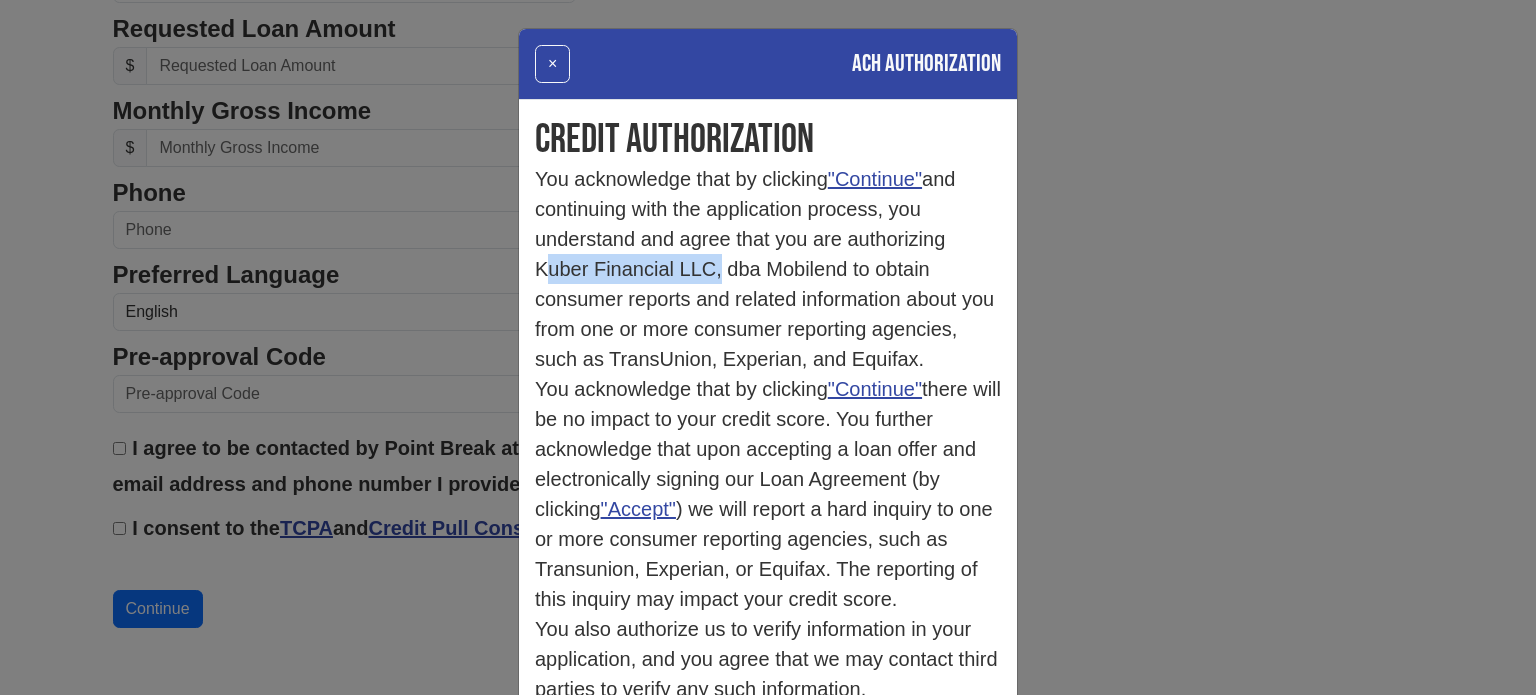 drag, startPoint x: 693, startPoint y: 264, endPoint x: 521, endPoint y: 268, distance: 172.04651 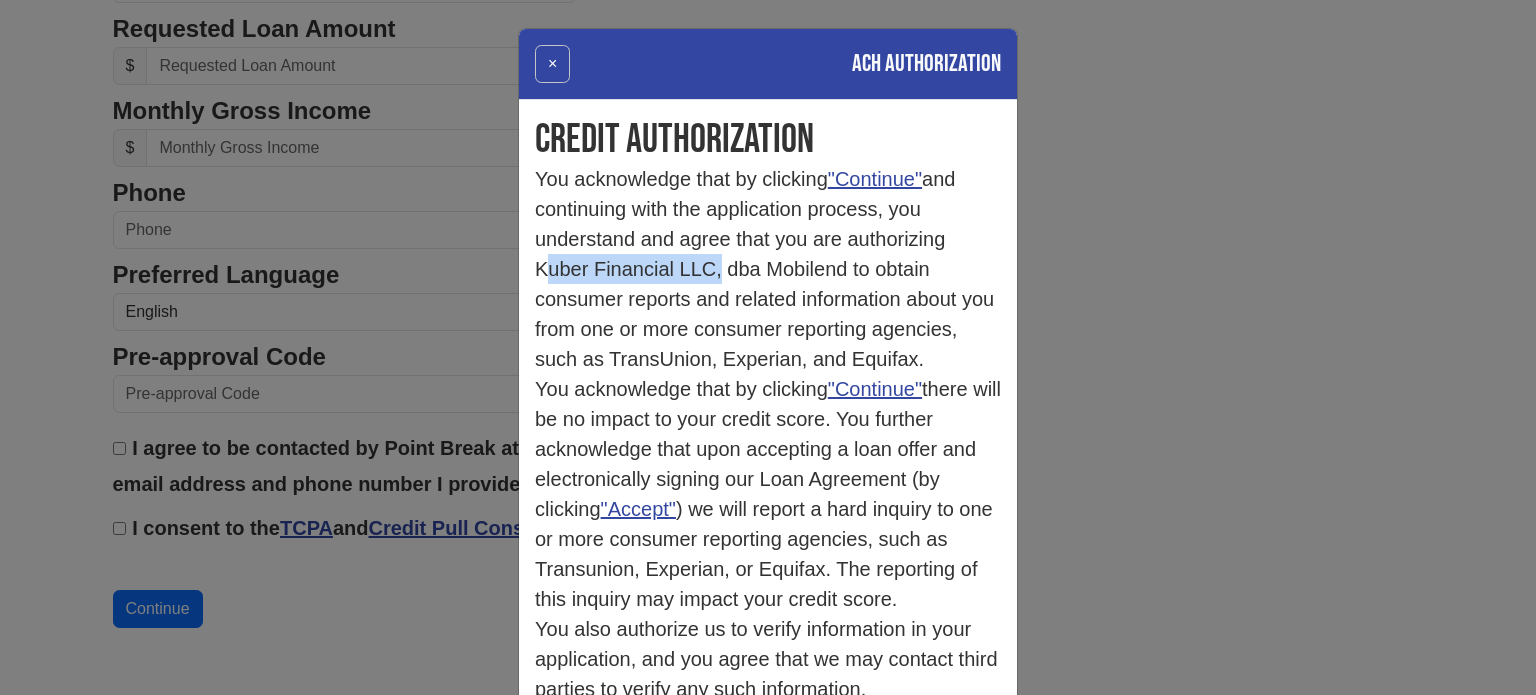 click on "×" at bounding box center (552, 64) 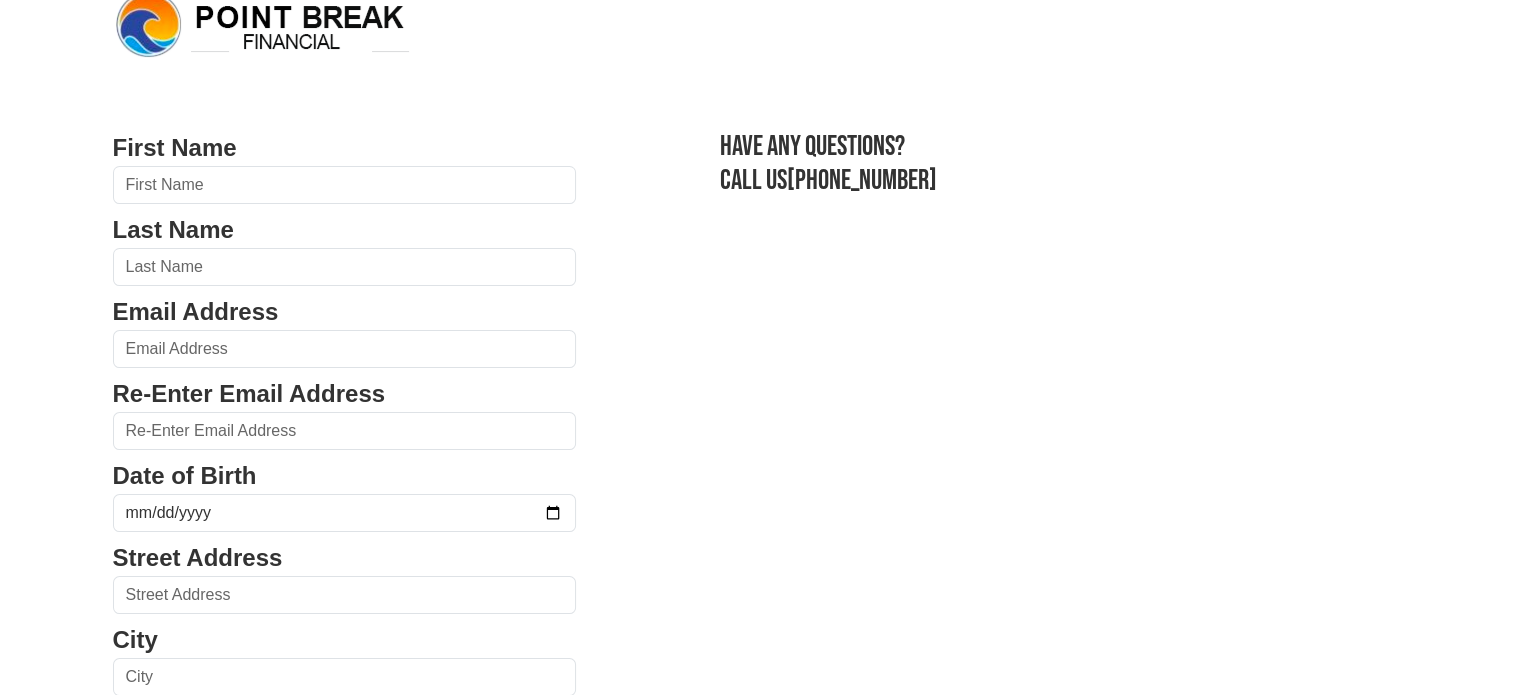 scroll, scrollTop: 0, scrollLeft: 0, axis: both 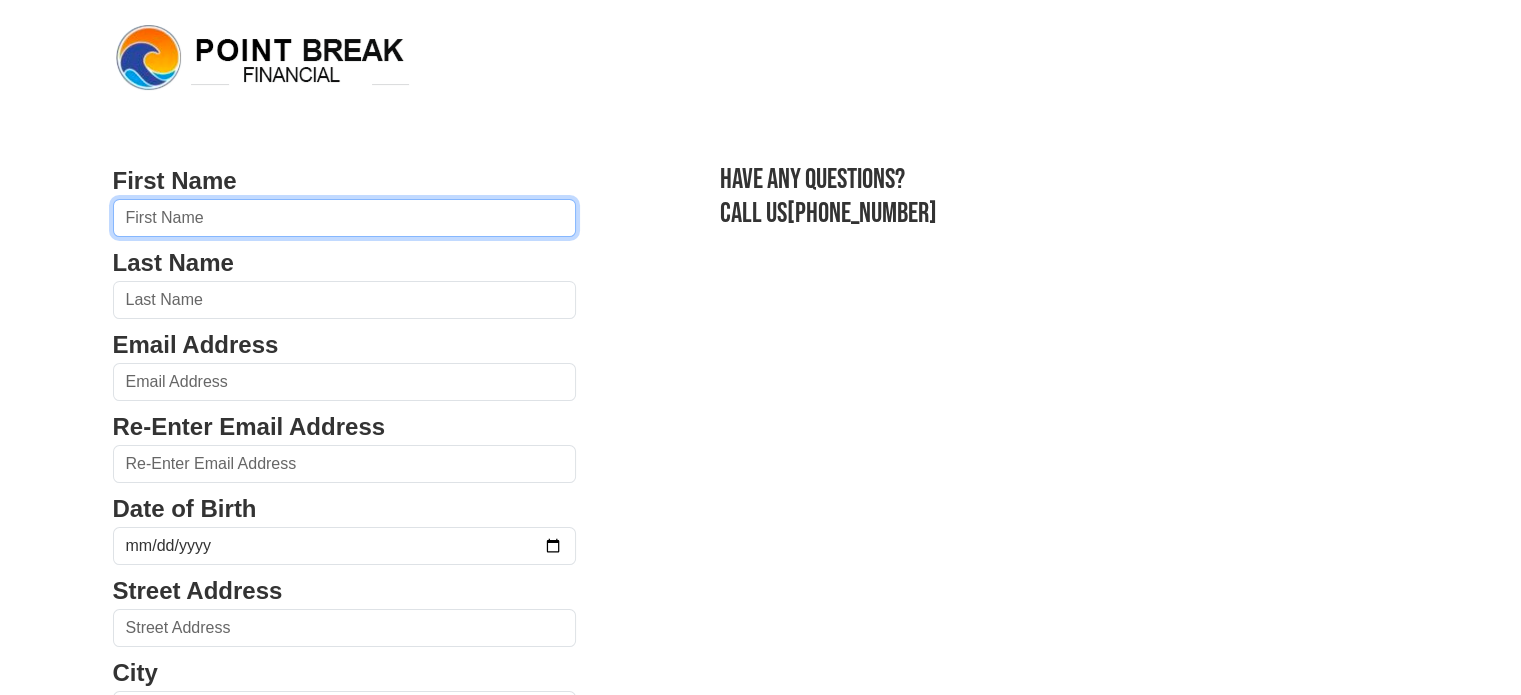 click at bounding box center [345, 218] 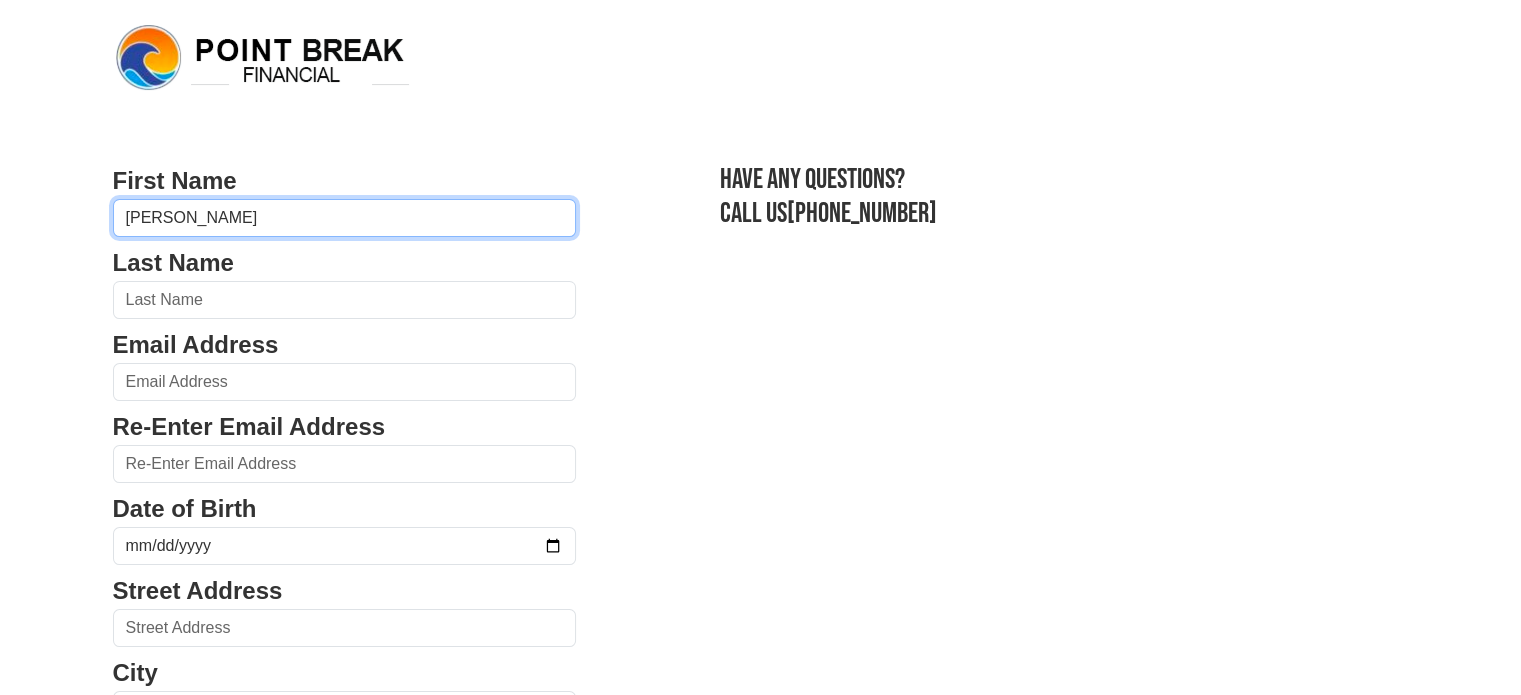type on "Moises" 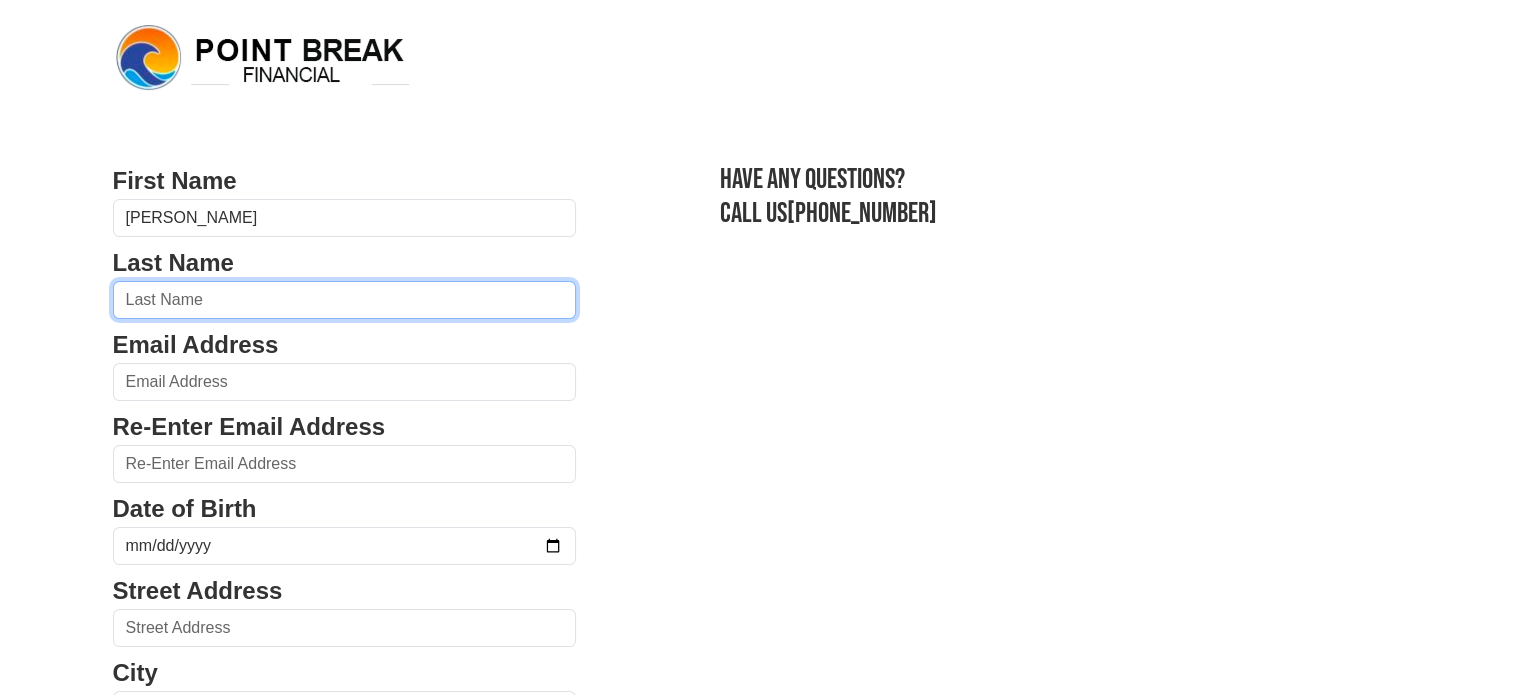 click at bounding box center (345, 300) 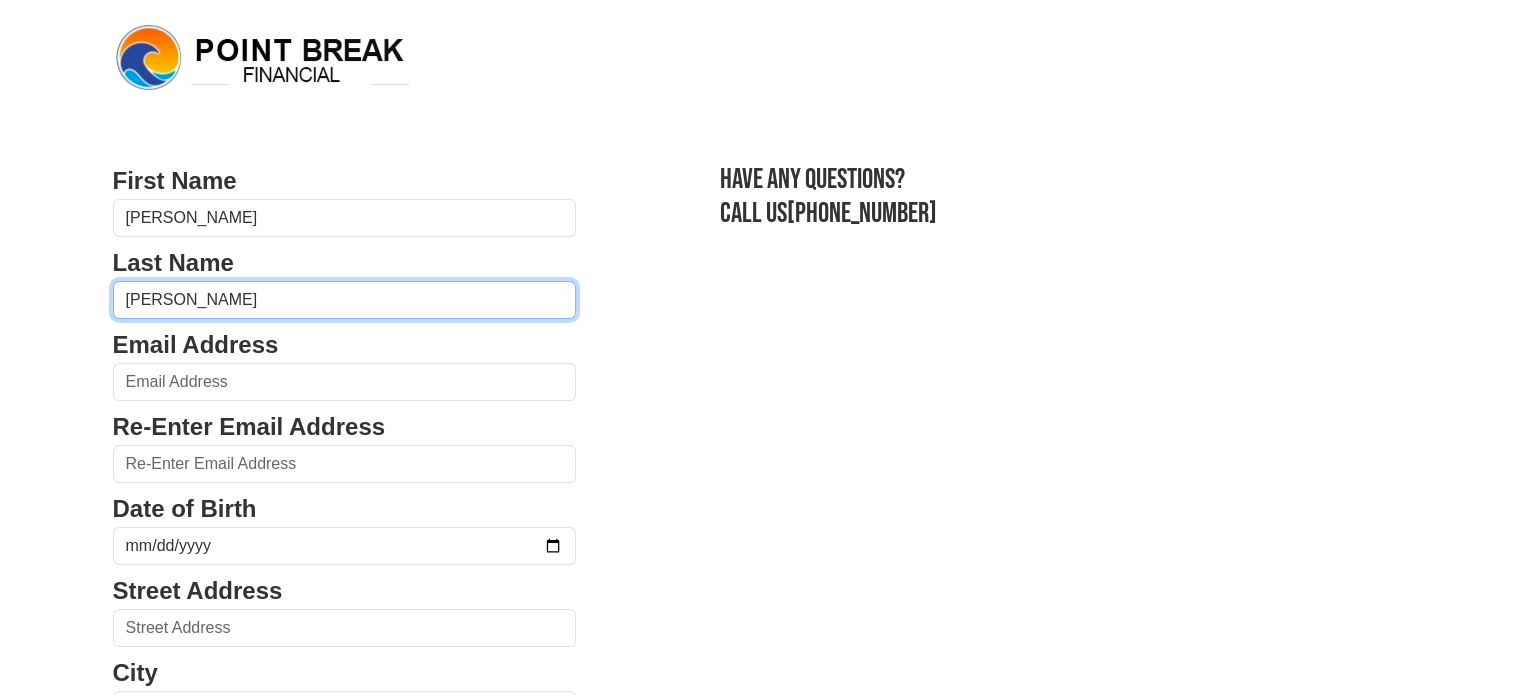 type on "Castillo" 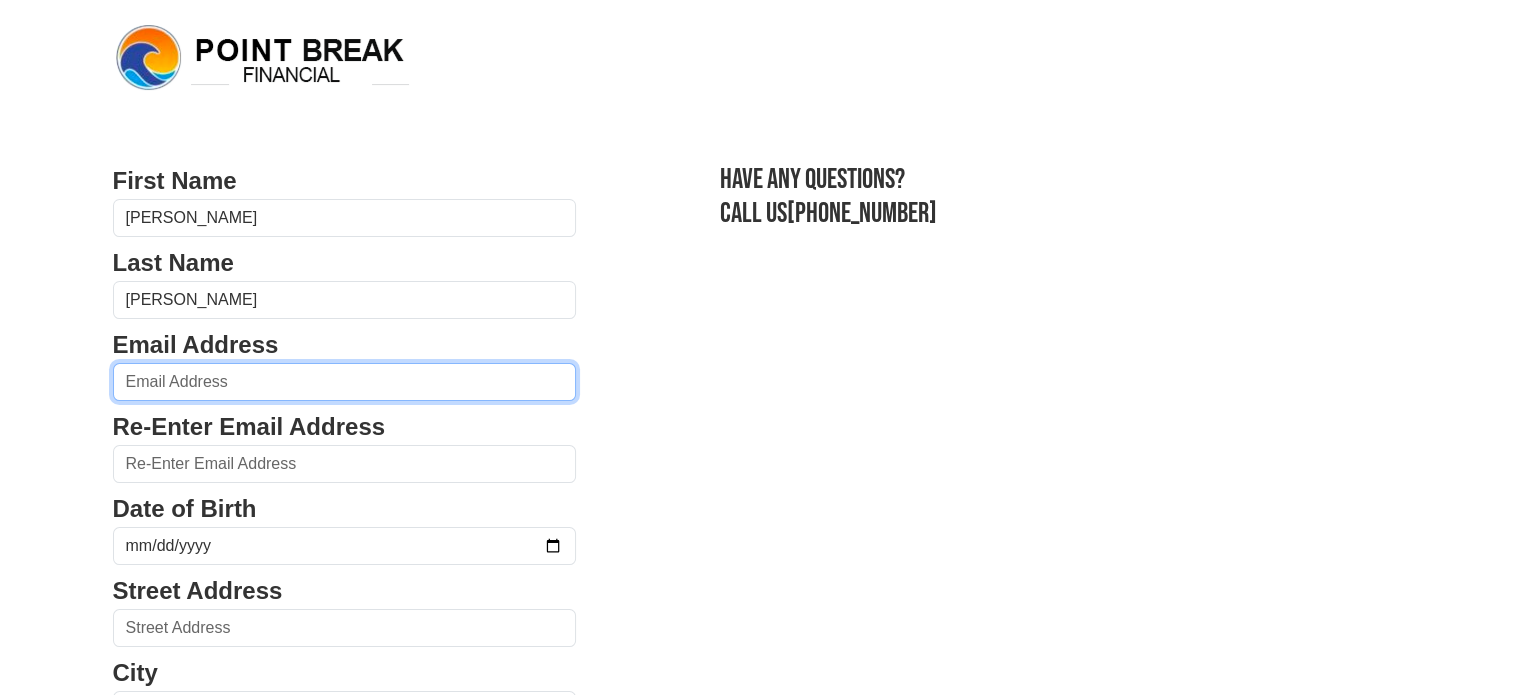 click at bounding box center [345, 382] 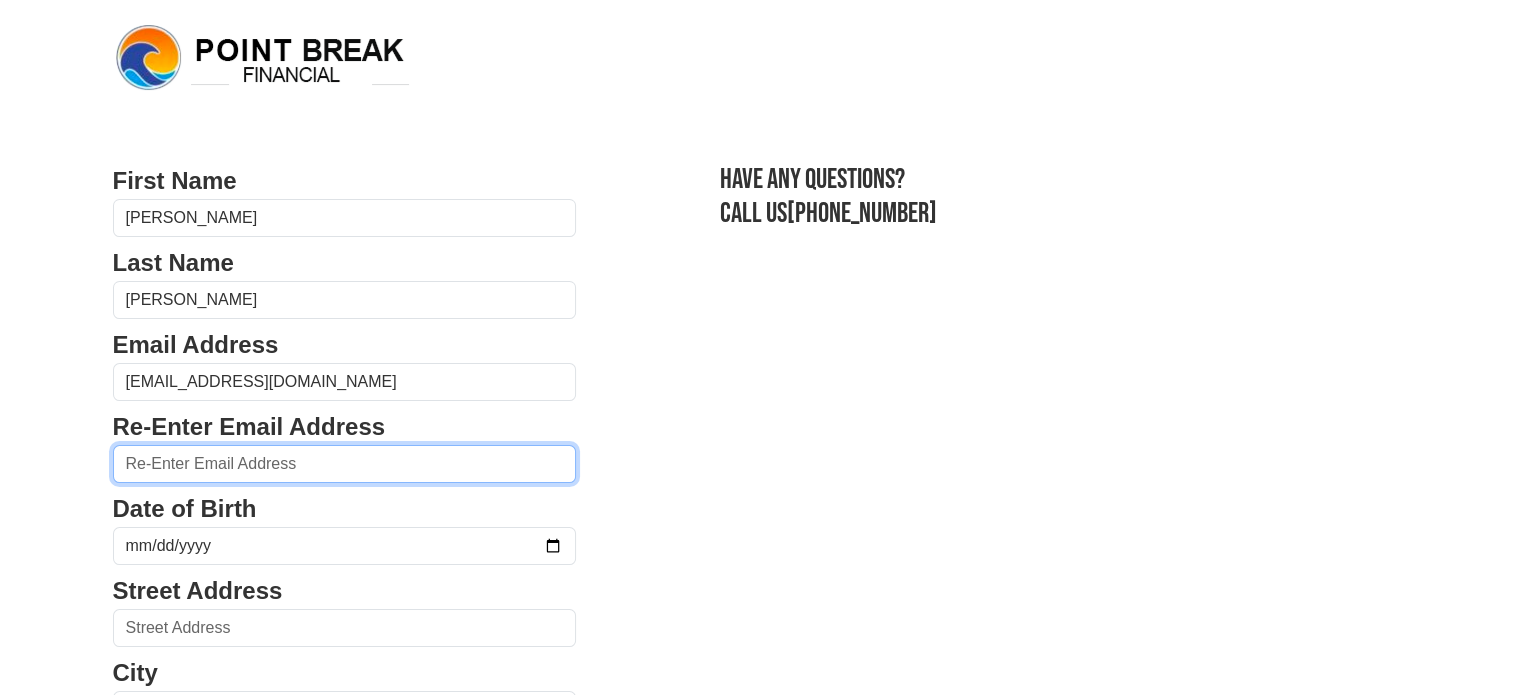 type on "moisesnica1@gmail.com" 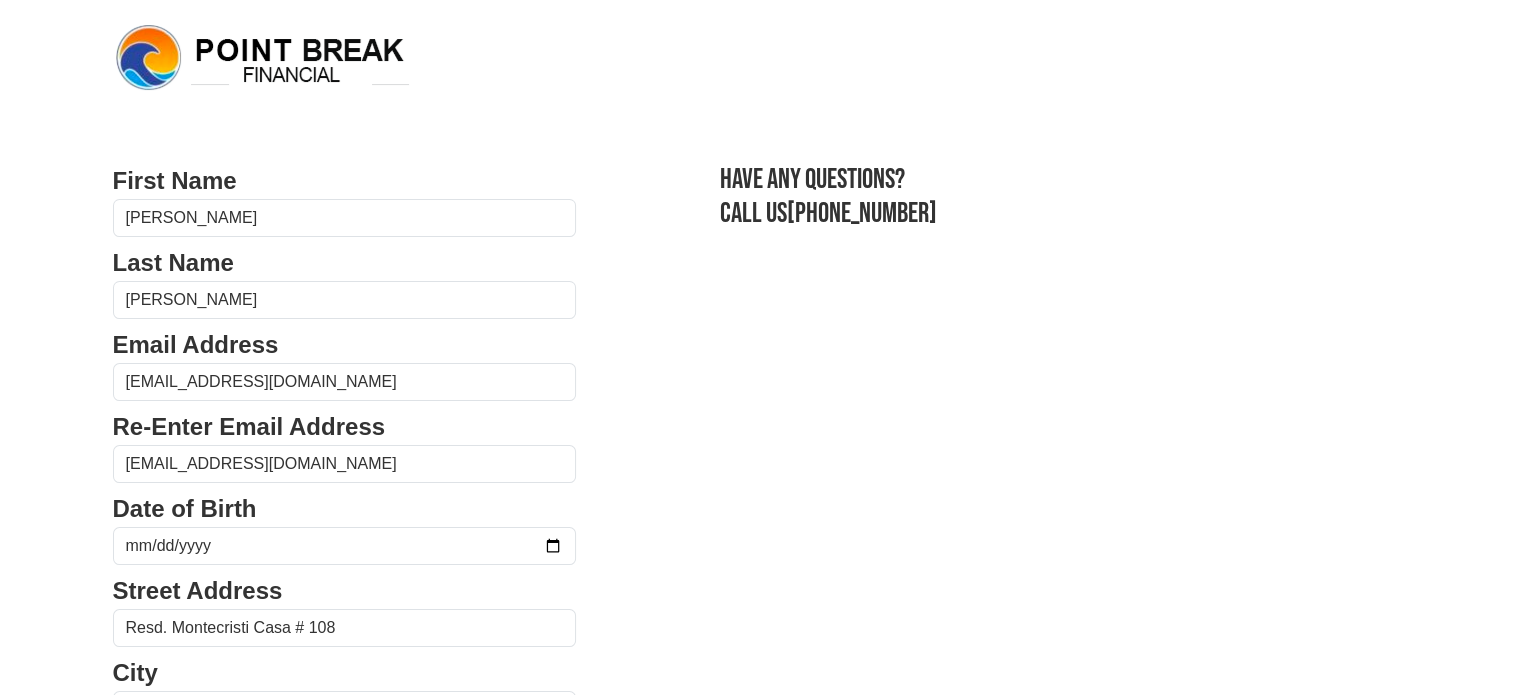 select on "MN" 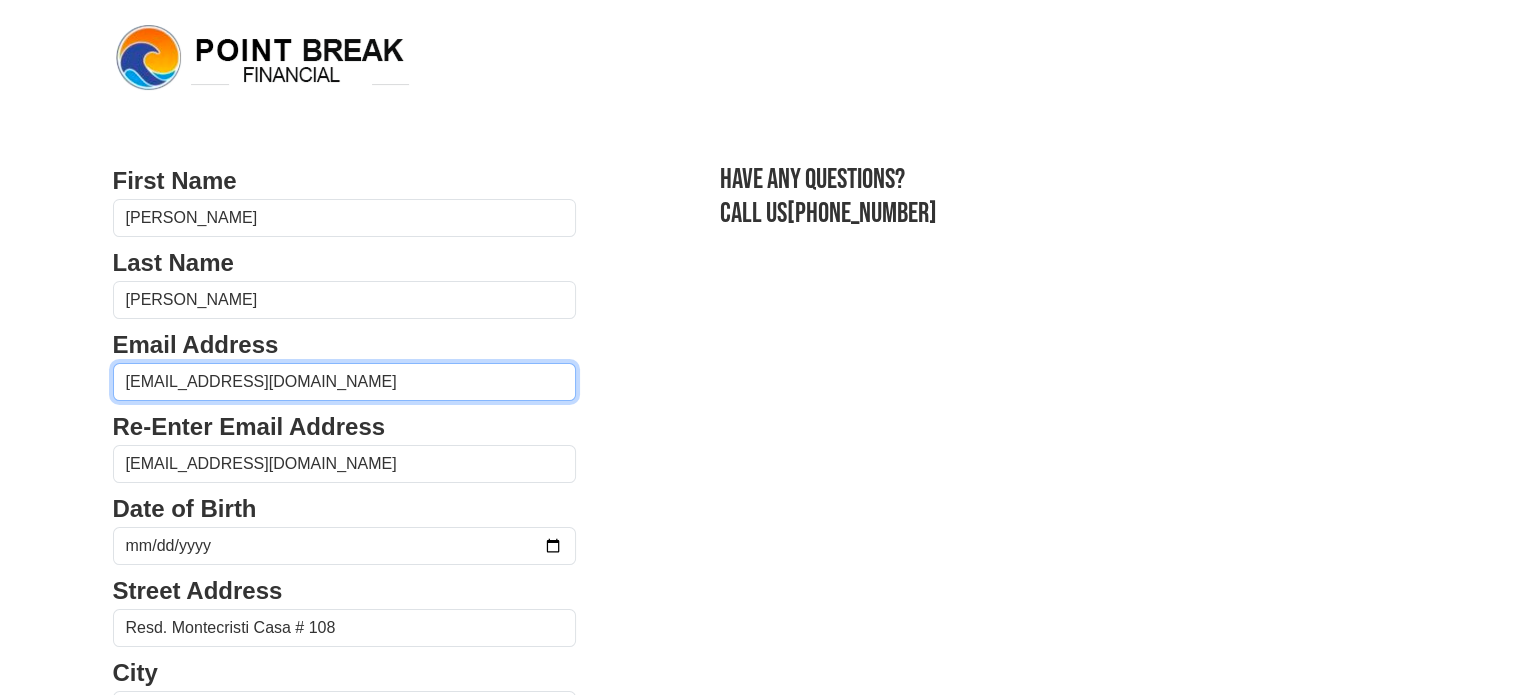 type on "(898) 568-40__" 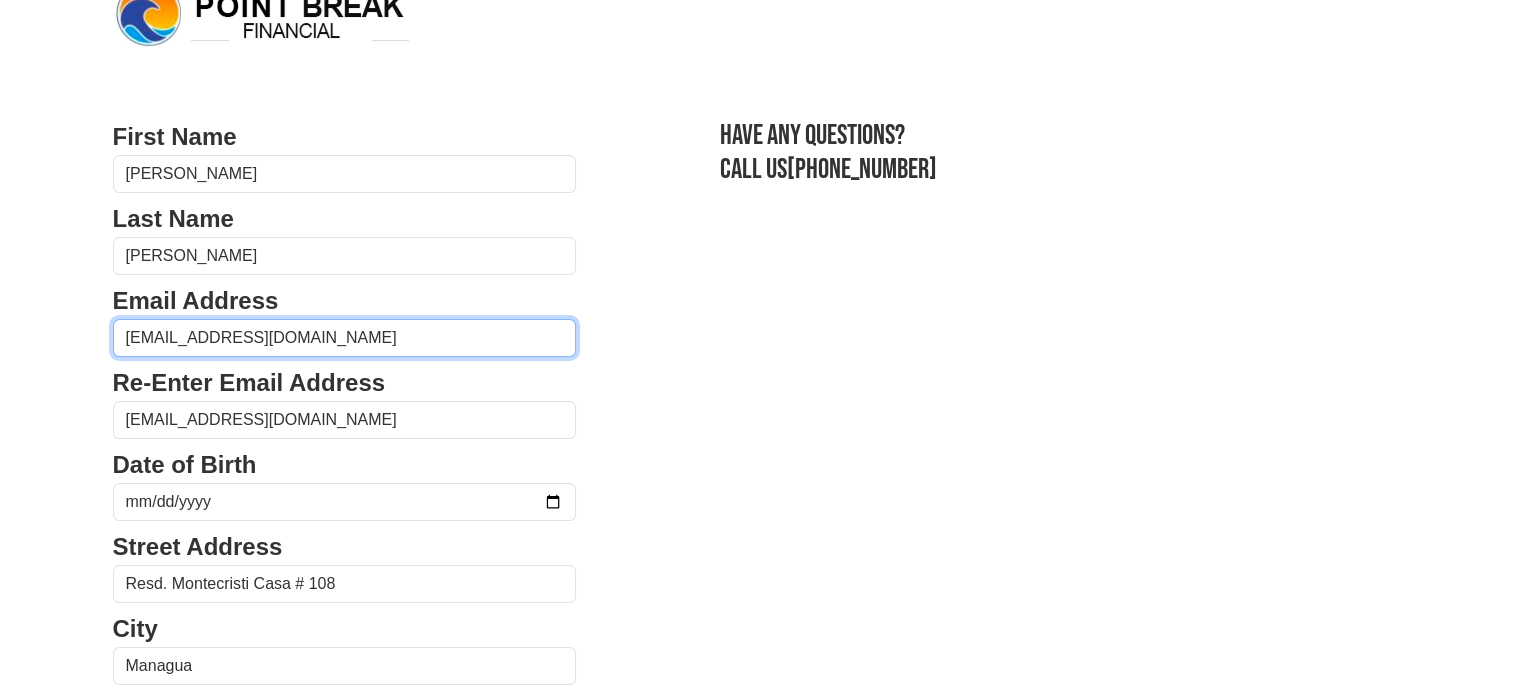 scroll, scrollTop: 0, scrollLeft: 0, axis: both 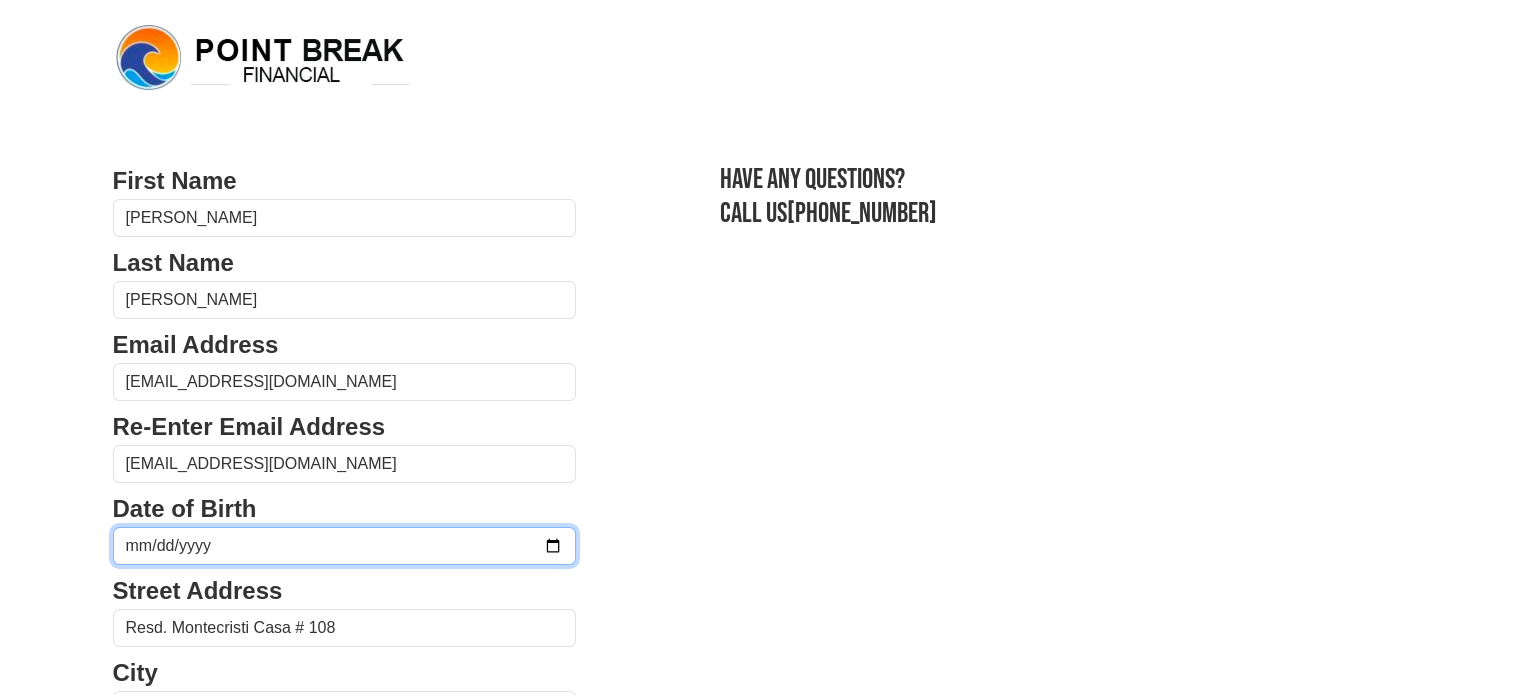 click at bounding box center (345, 546) 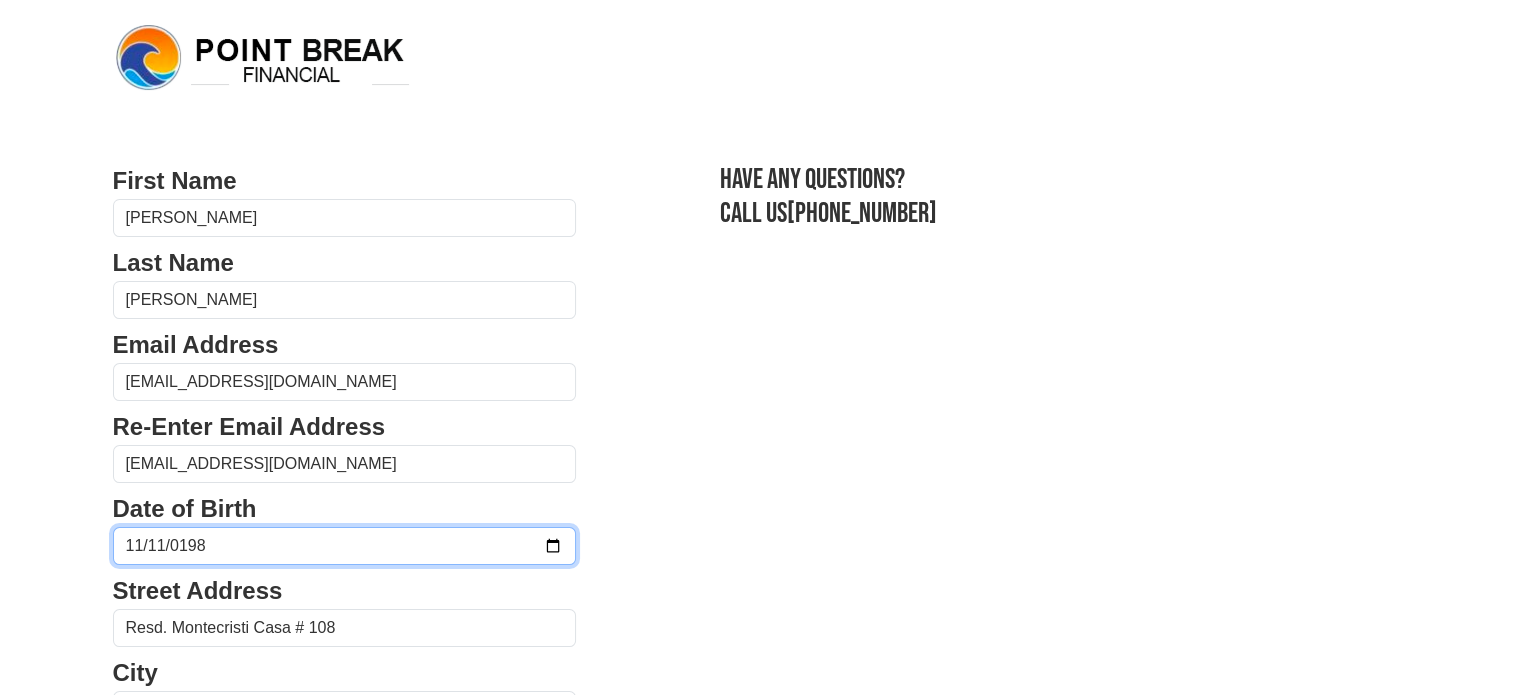type on "1988-11-11" 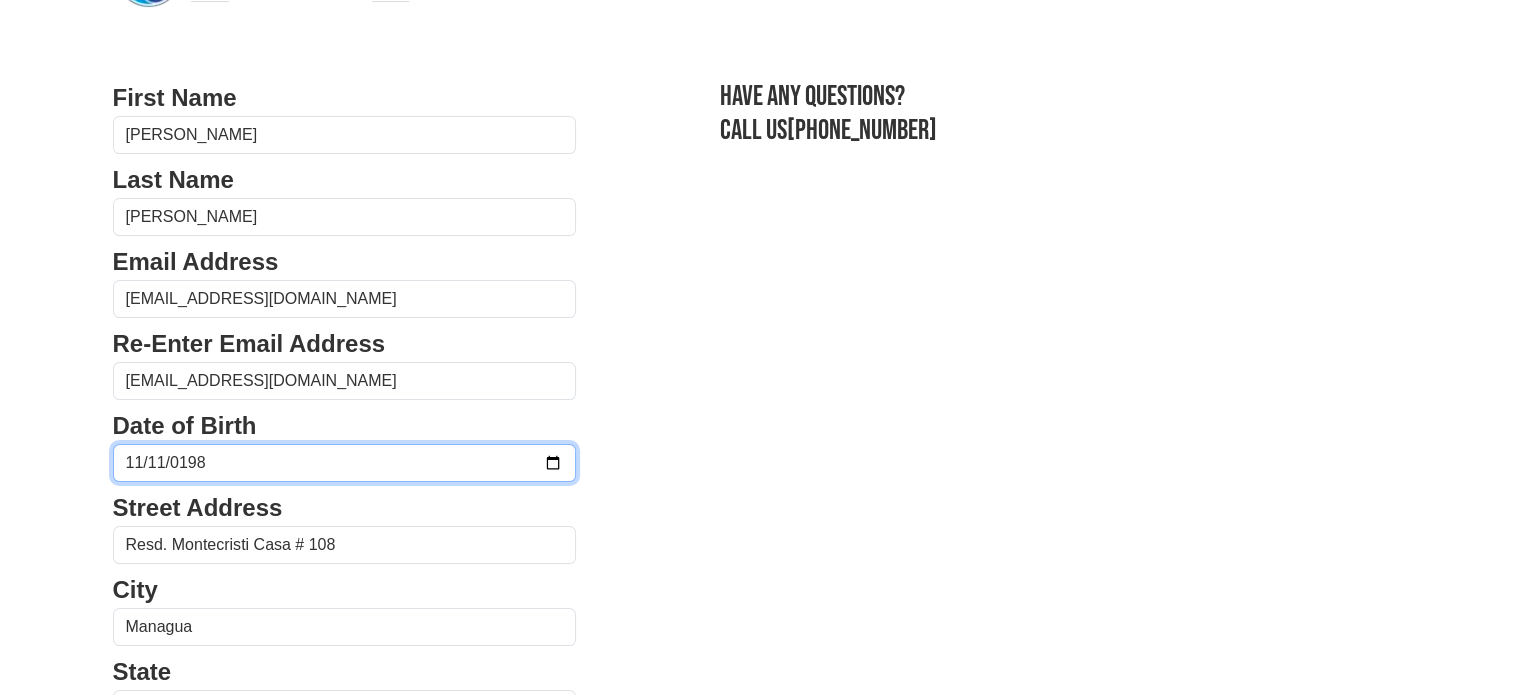 scroll, scrollTop: 300, scrollLeft: 0, axis: vertical 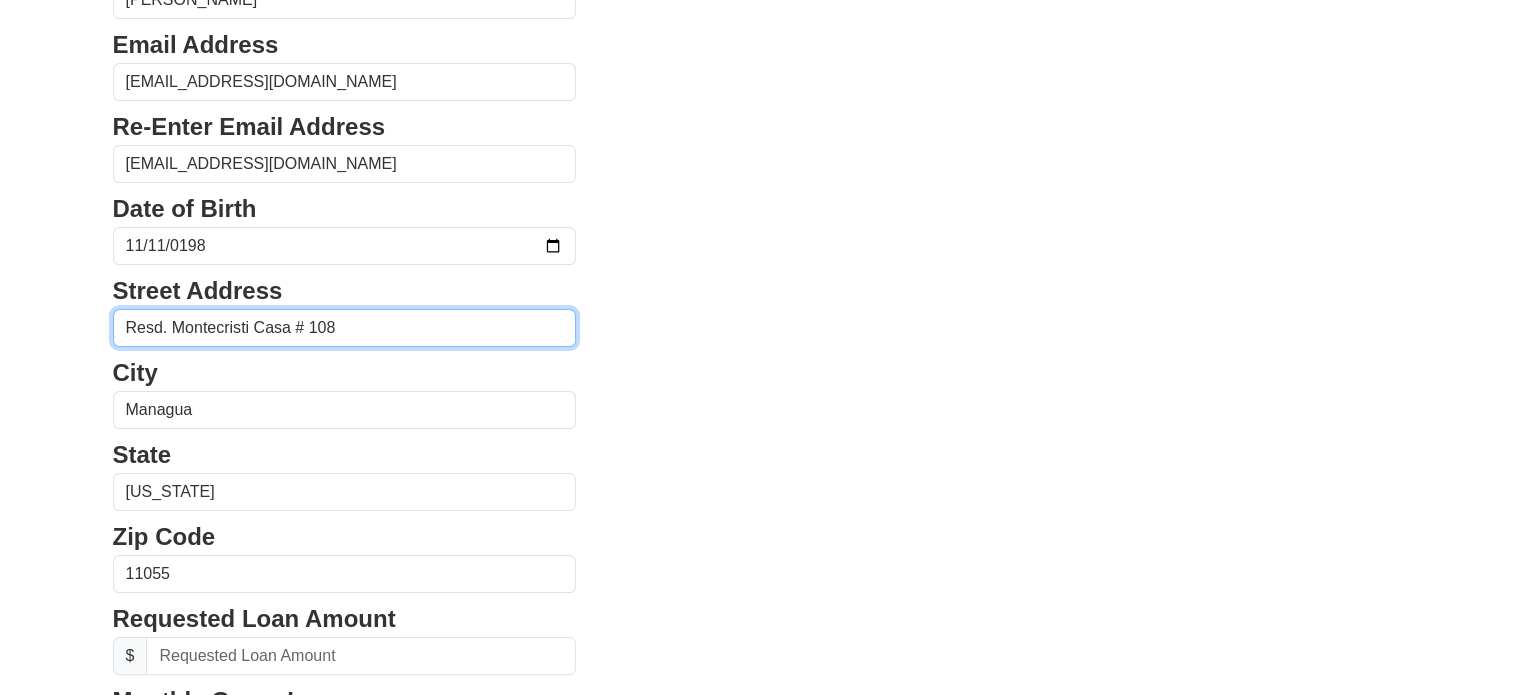 click on "Resd. Montecristi Casa # 108" at bounding box center (345, 328) 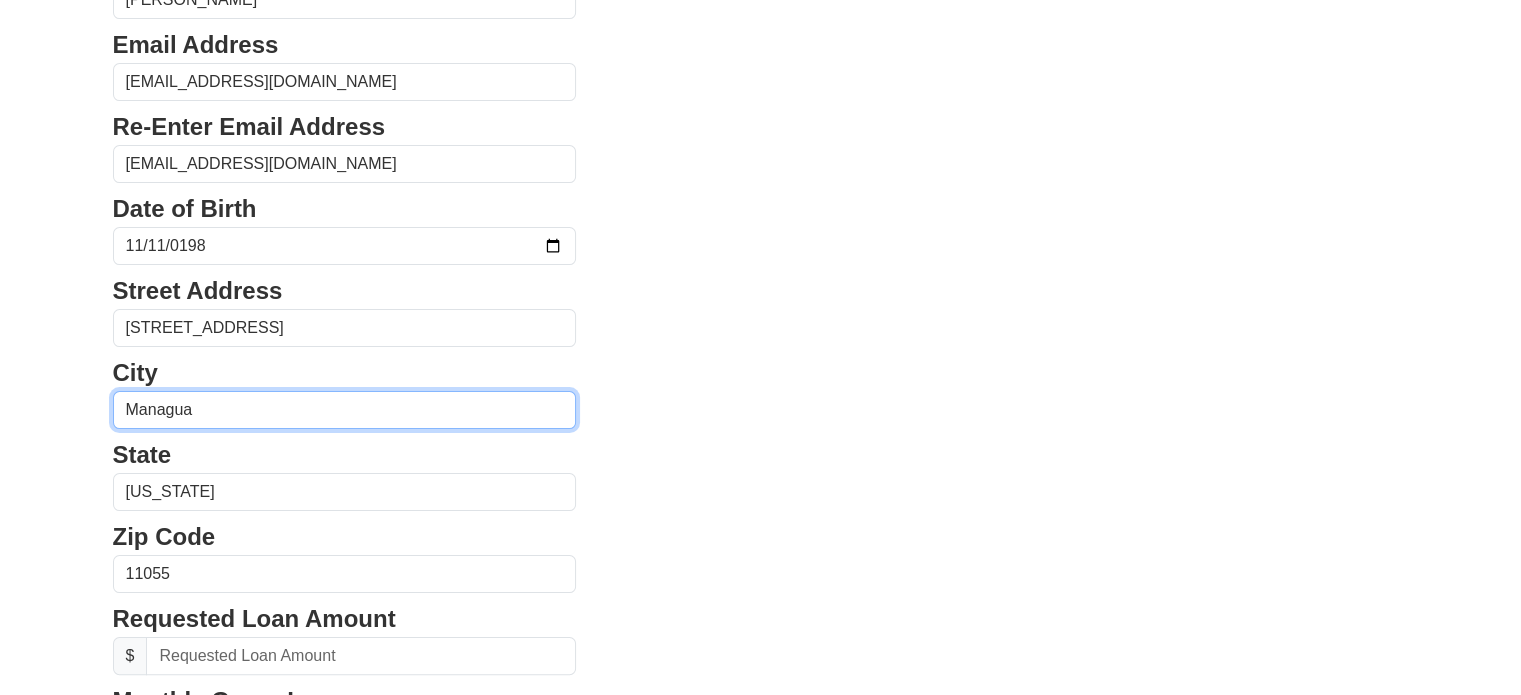 click on "Managua" at bounding box center [345, 410] 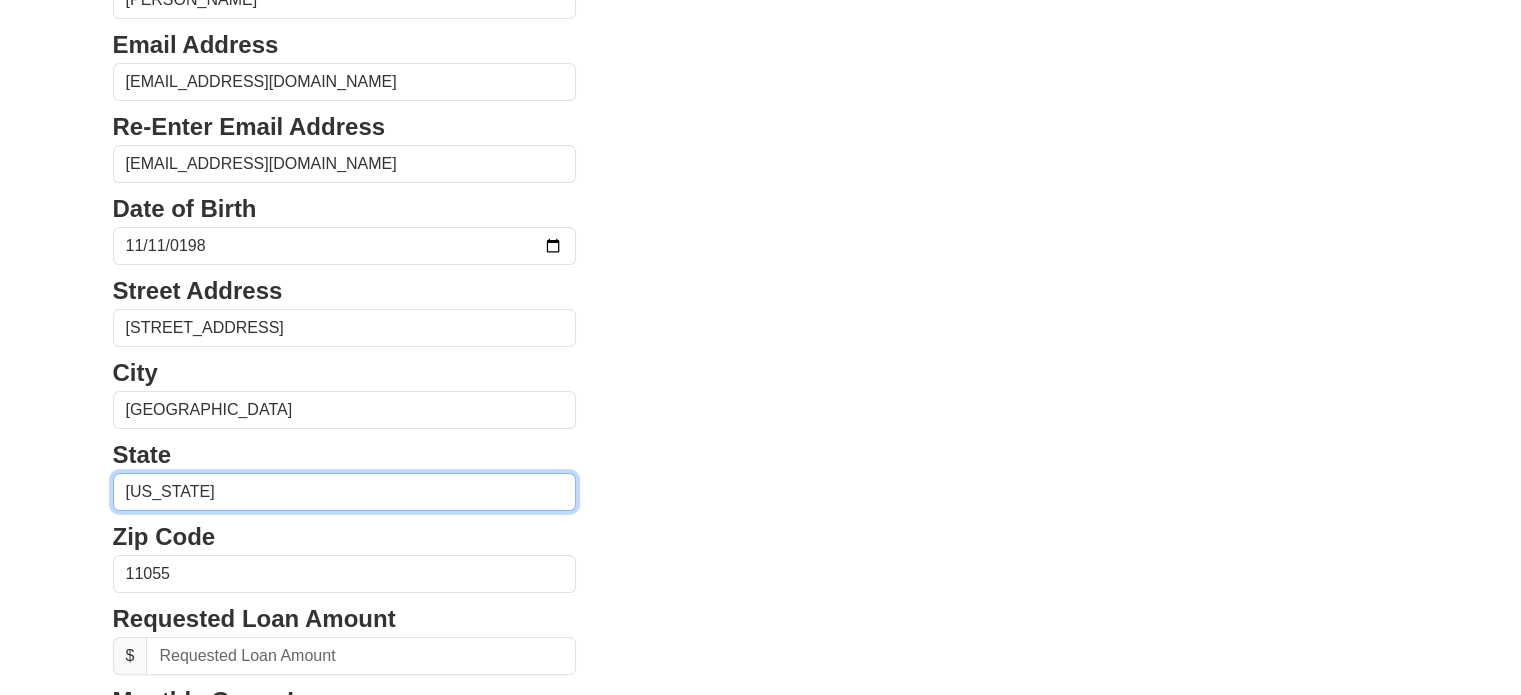 click on "Alabama
Alaska
Arizona
Arkansas
California
Colorado
Connecticut
Delaware
District of Columbia
Florida
Georgia
Hawaii
Idaho
Illinois
Indiana
Iowa
Kansas
Kentucky
Louisiana
Maine
Maryland
Massachusetts
Michigan
Minnesota" at bounding box center [345, 492] 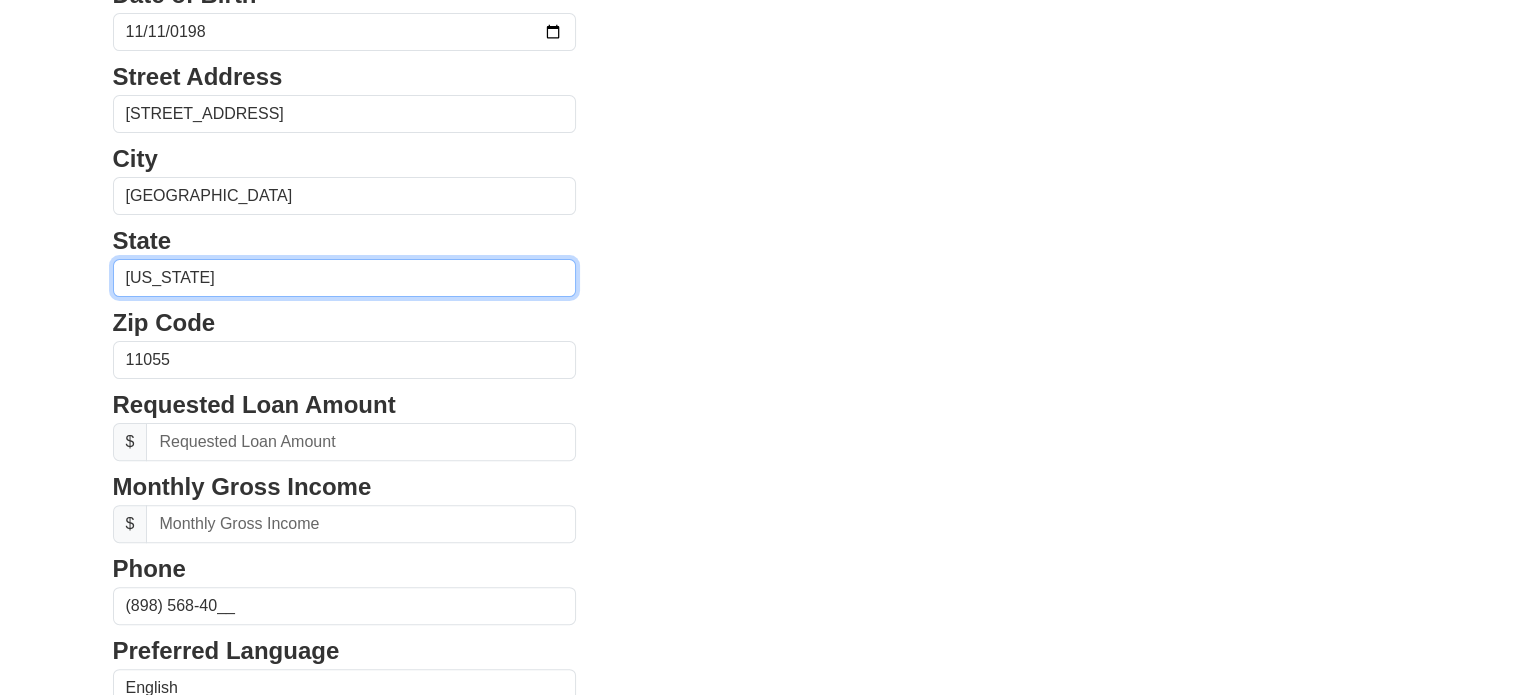 scroll, scrollTop: 600, scrollLeft: 0, axis: vertical 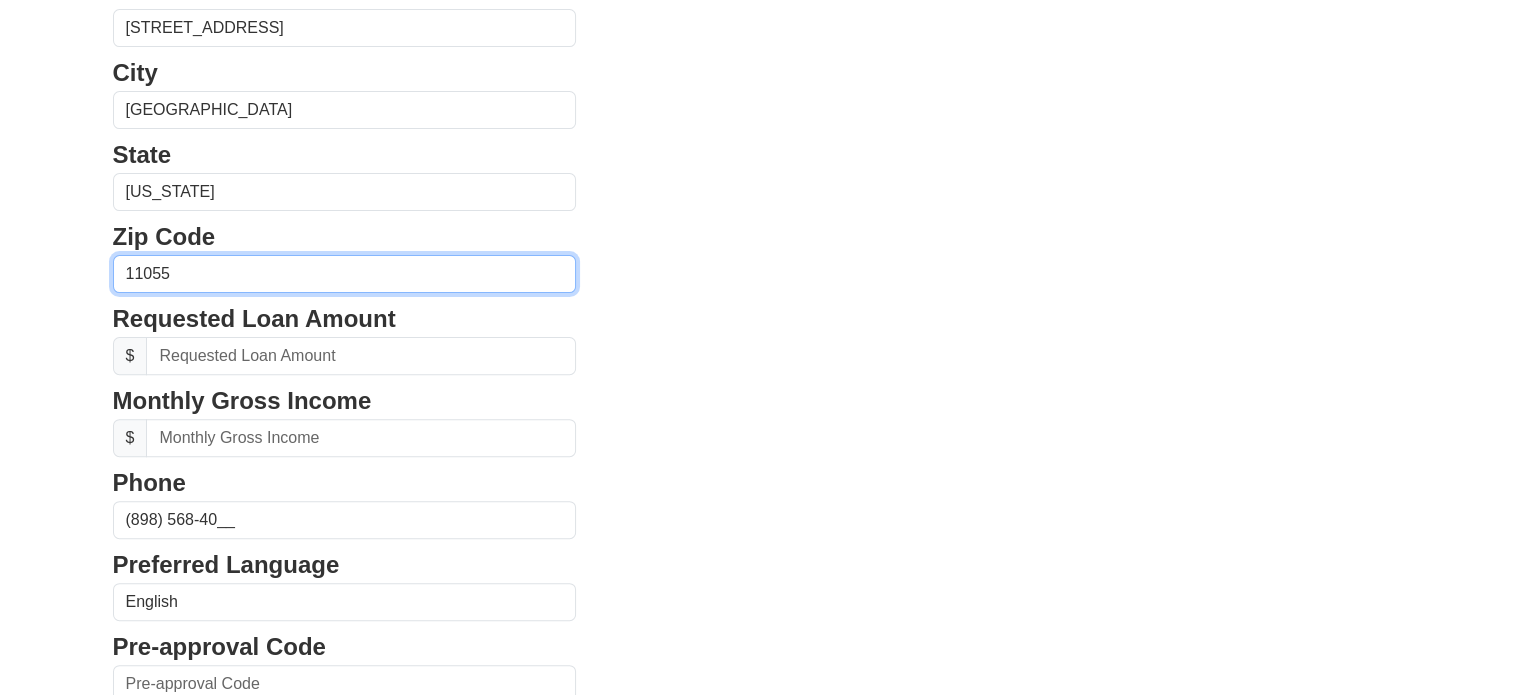 drag, startPoint x: 241, startPoint y: 274, endPoint x: 84, endPoint y: 248, distance: 159.1383 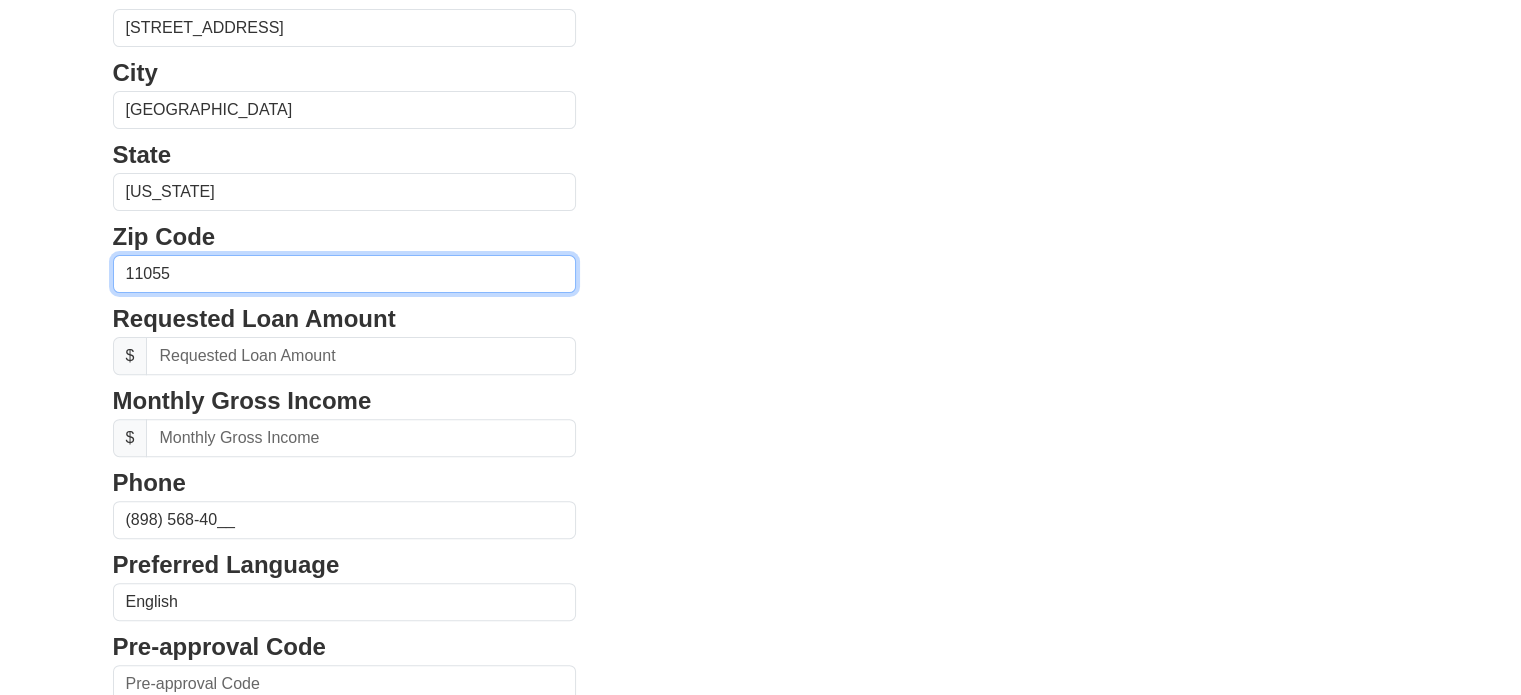 click on "First Name
Moises
Last Name
Castillo
Email Address
moisesnica1@gmail.com
Re-Enter Email Address
moisesnica1@gmail.com
Date of Birth
1988-11-11
Street Address
850 Northwest 4th Avenue, Apt. 35
City
Miami
State
Alabama
Alaska
Arizona
Arkansas
California
Colorado
Connecticut
Delaware
District of Columbia
Florida
Georgia
Hawaii" at bounding box center [760, -253] 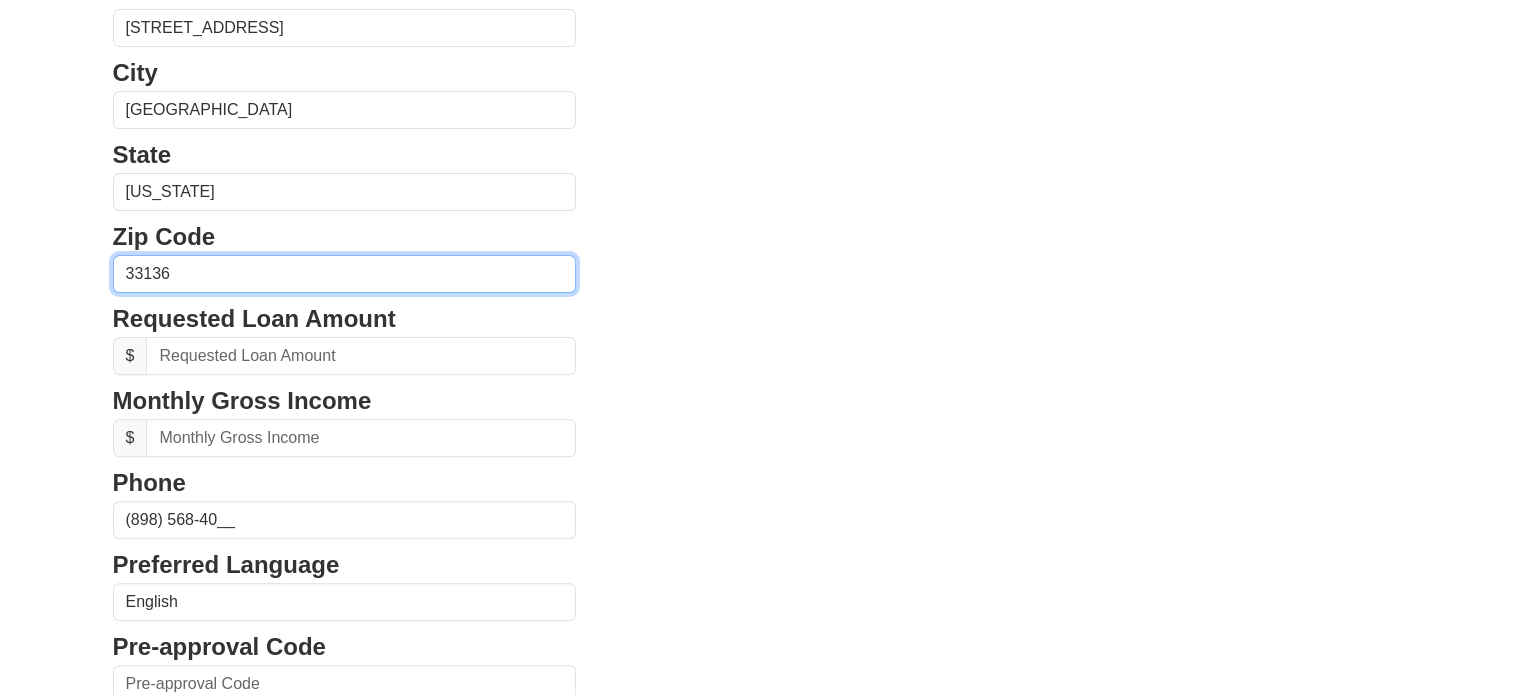 type on "33136" 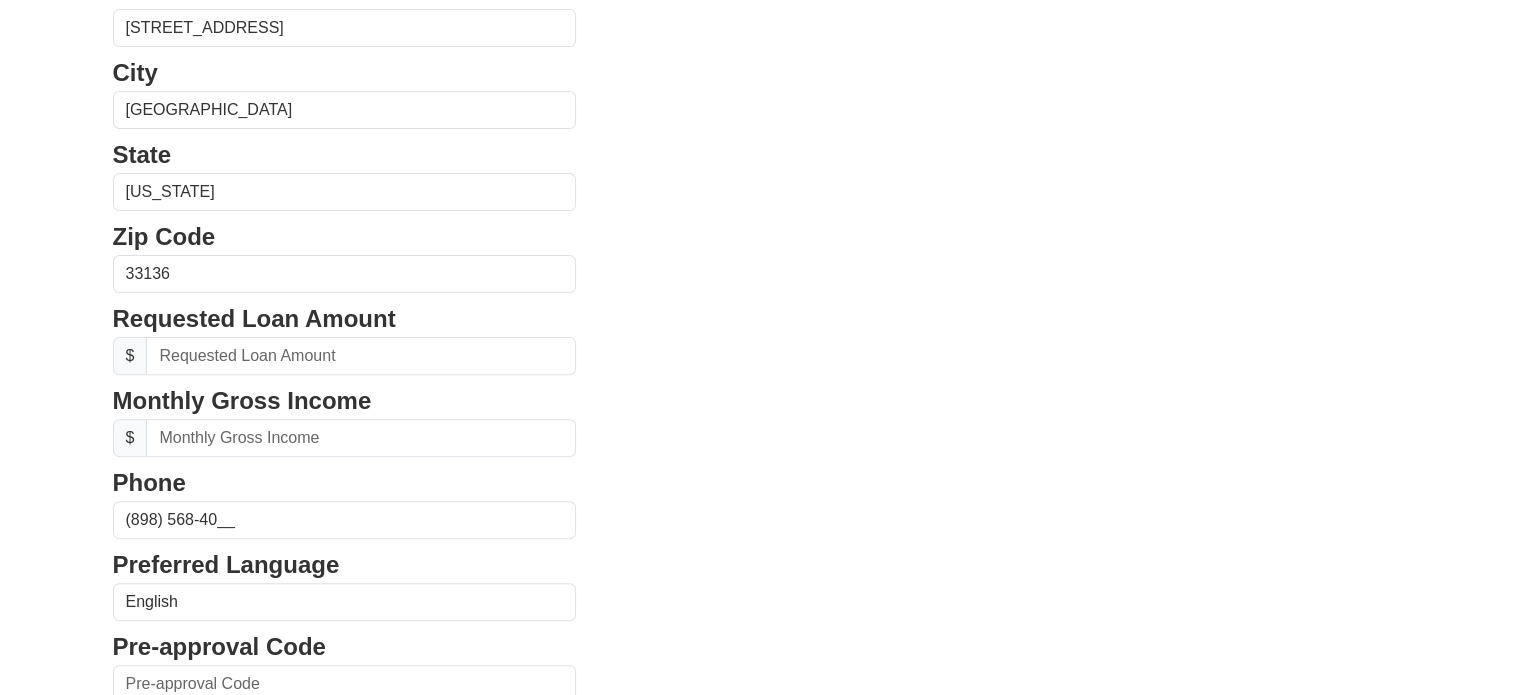 click on "First Name
Moises
Last Name
Castillo
Email Address
moisesnica1@gmail.com
Re-Enter Email Address
moisesnica1@gmail.com
Date of Birth
1988-11-11
Street Address
850 Northwest 4th Avenue, Apt. 35
City
Miami
State
Alabama
Alaska
Arizona
Arkansas
California
Colorado
Connecticut
Delaware
District of Columbia
Florida
Georgia
Hawaii
Idaho
Illinois" at bounding box center (761, 240) 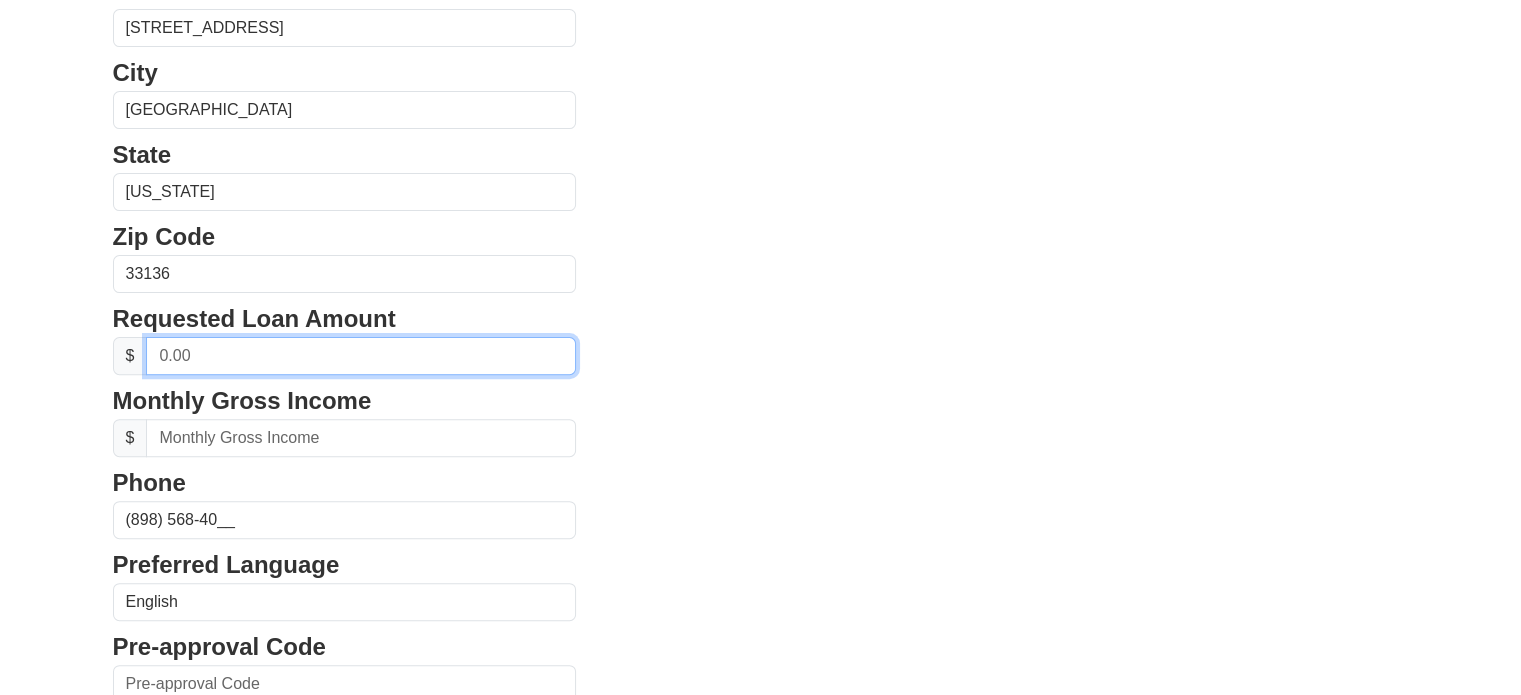 click at bounding box center [361, 356] 